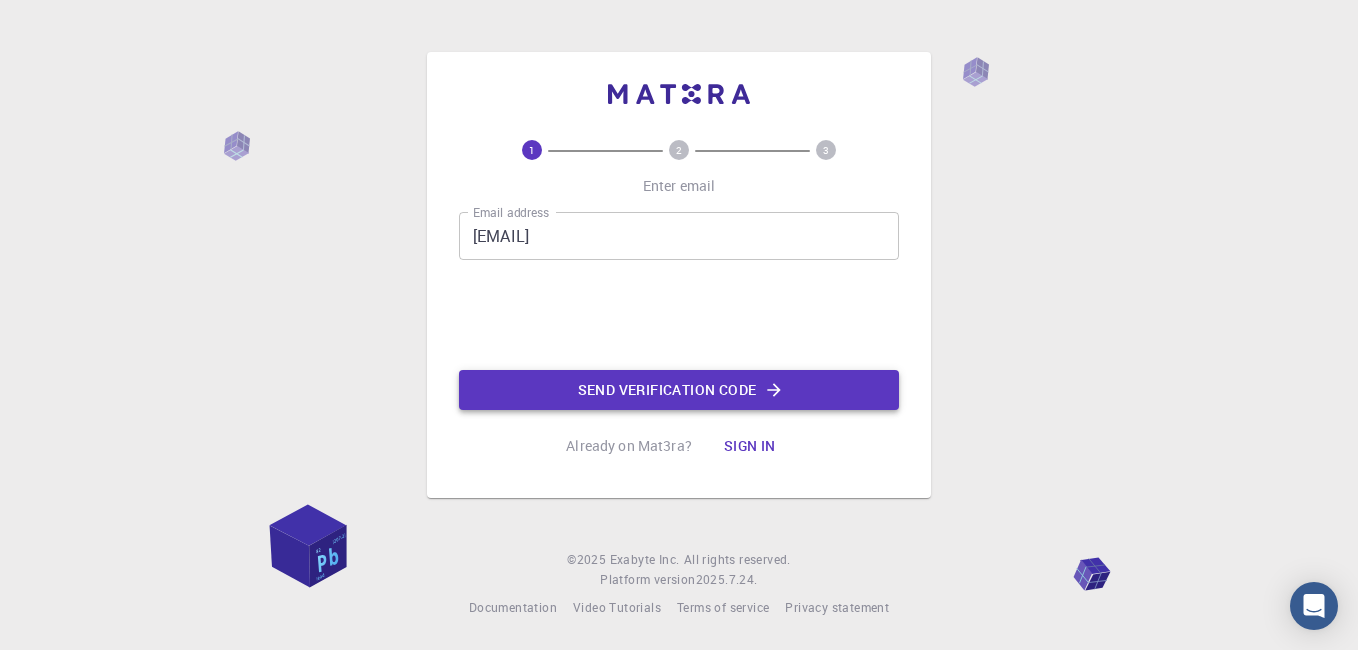 scroll, scrollTop: 0, scrollLeft: 0, axis: both 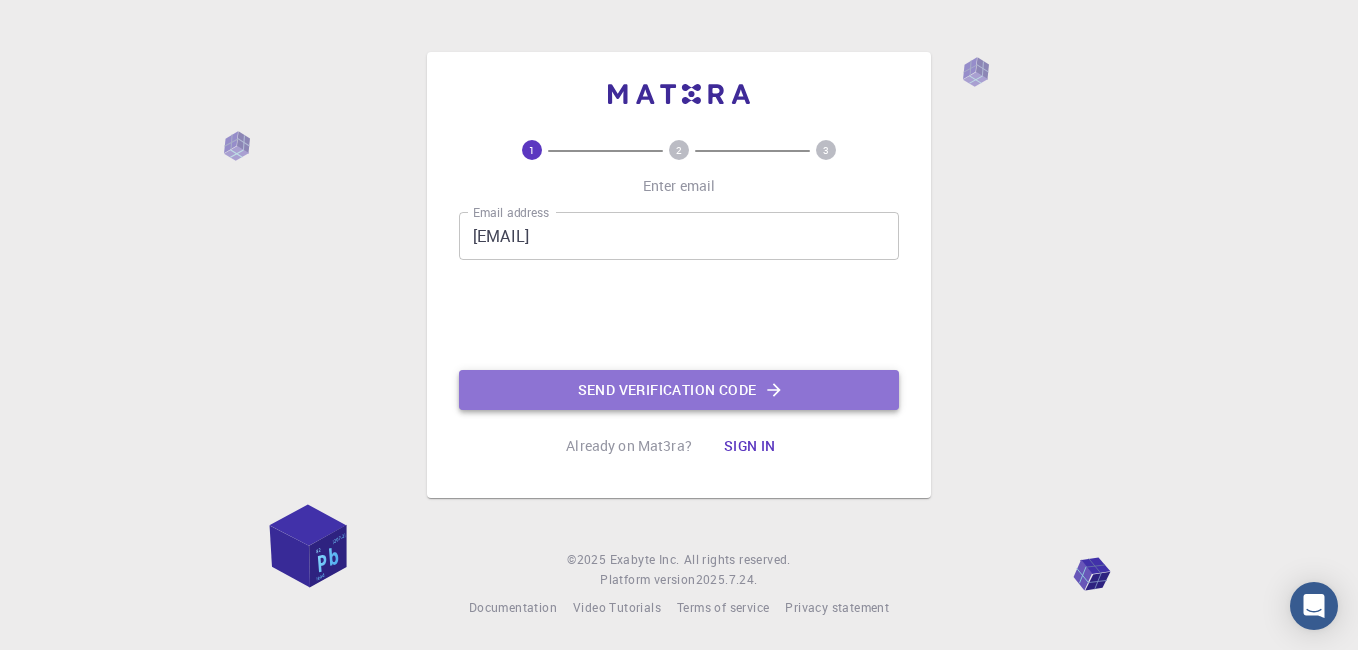 click on "Send verification code" 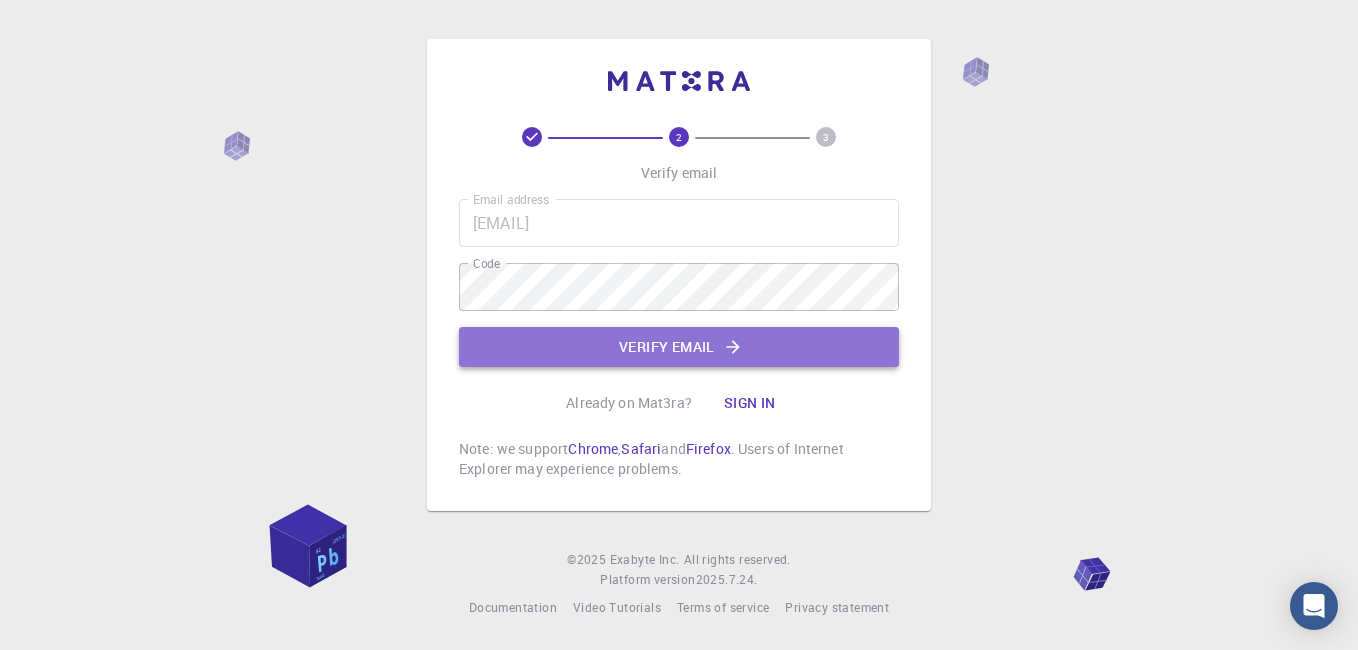 click on "Verify email" 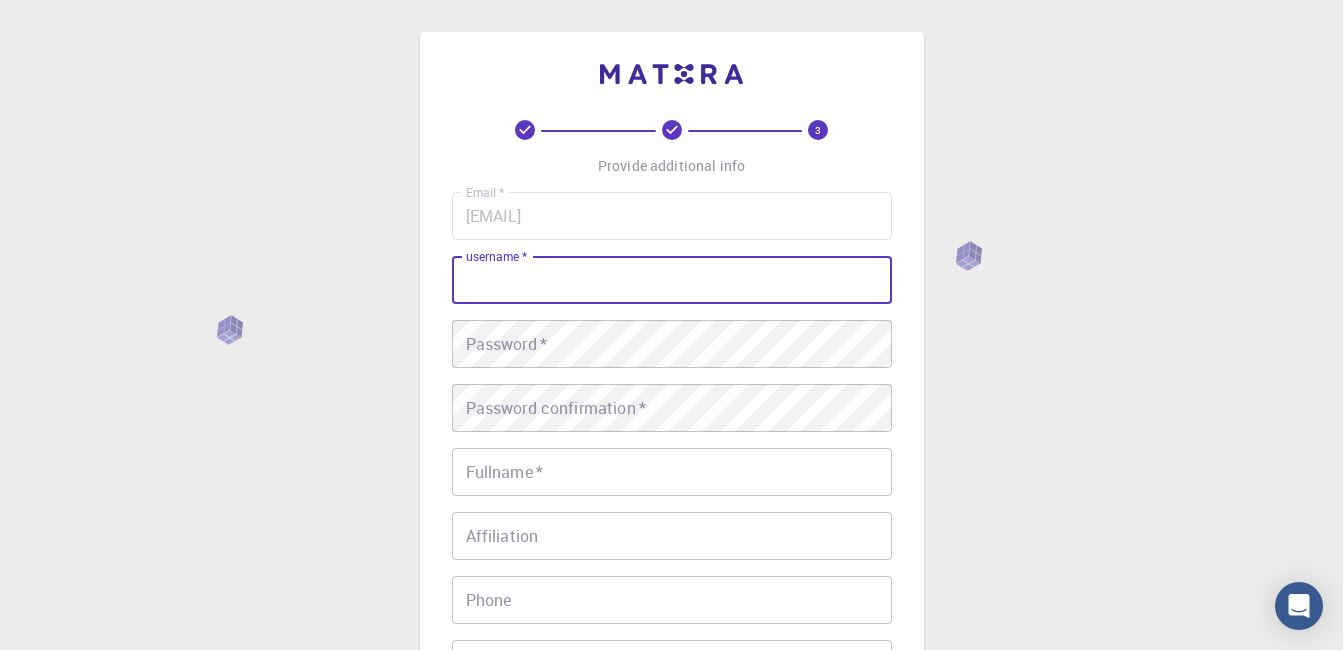 click on "username   *" at bounding box center (672, 280) 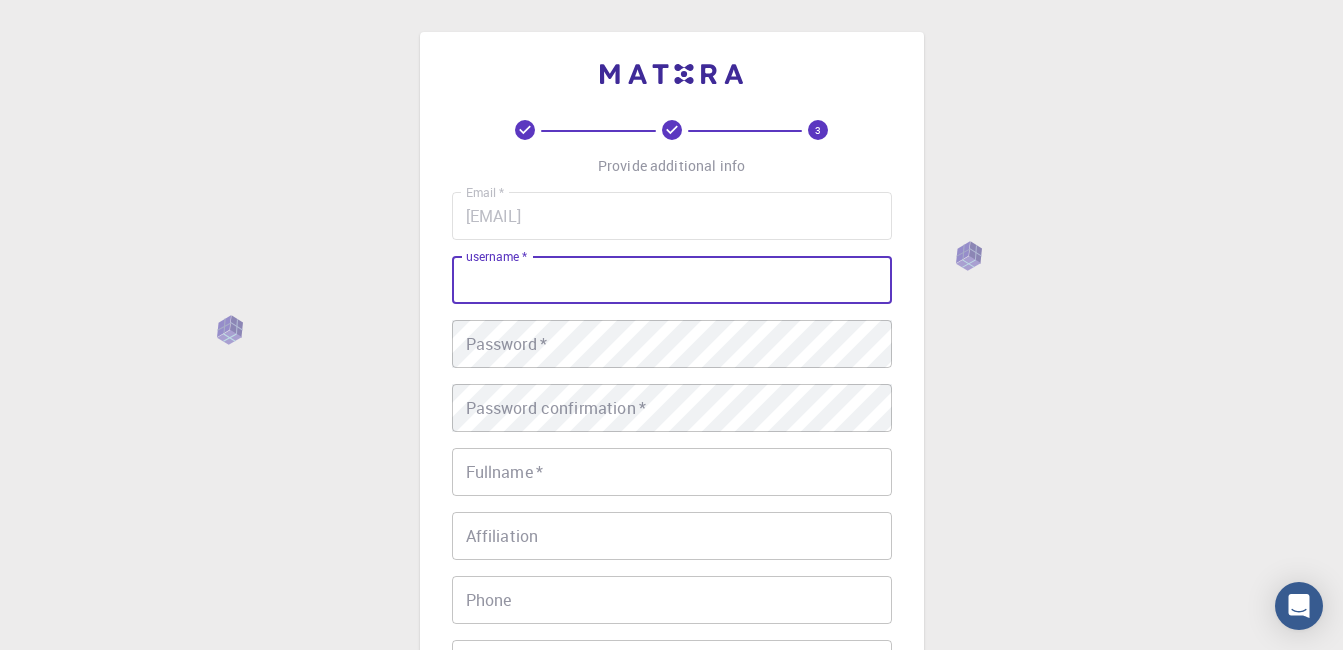type on "[NAME]" 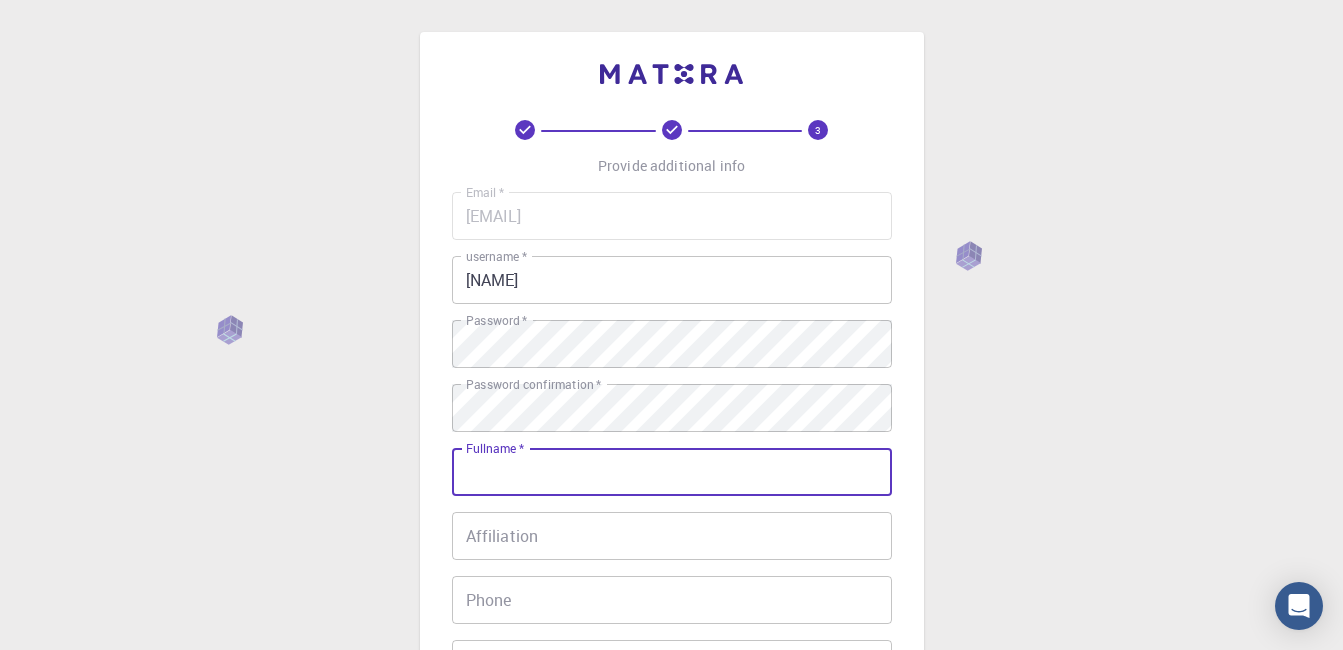 click on "Fullname   *" at bounding box center (672, 472) 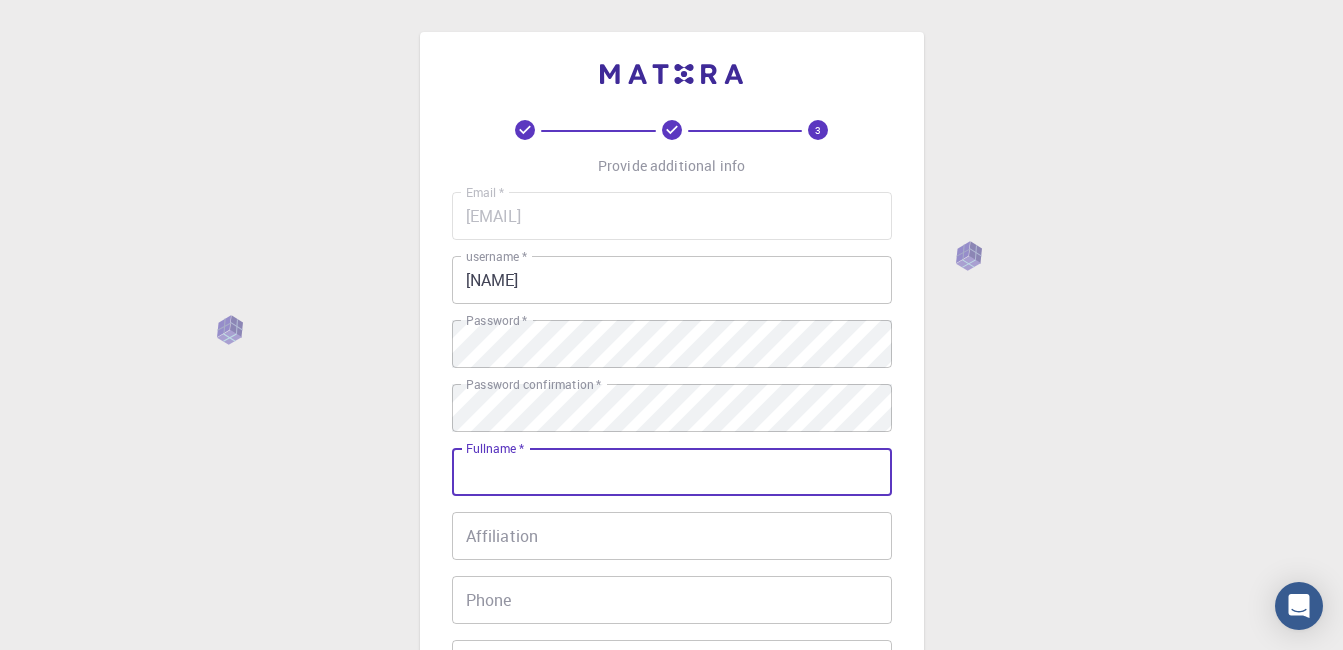 type on "[NAME] [NAME]" 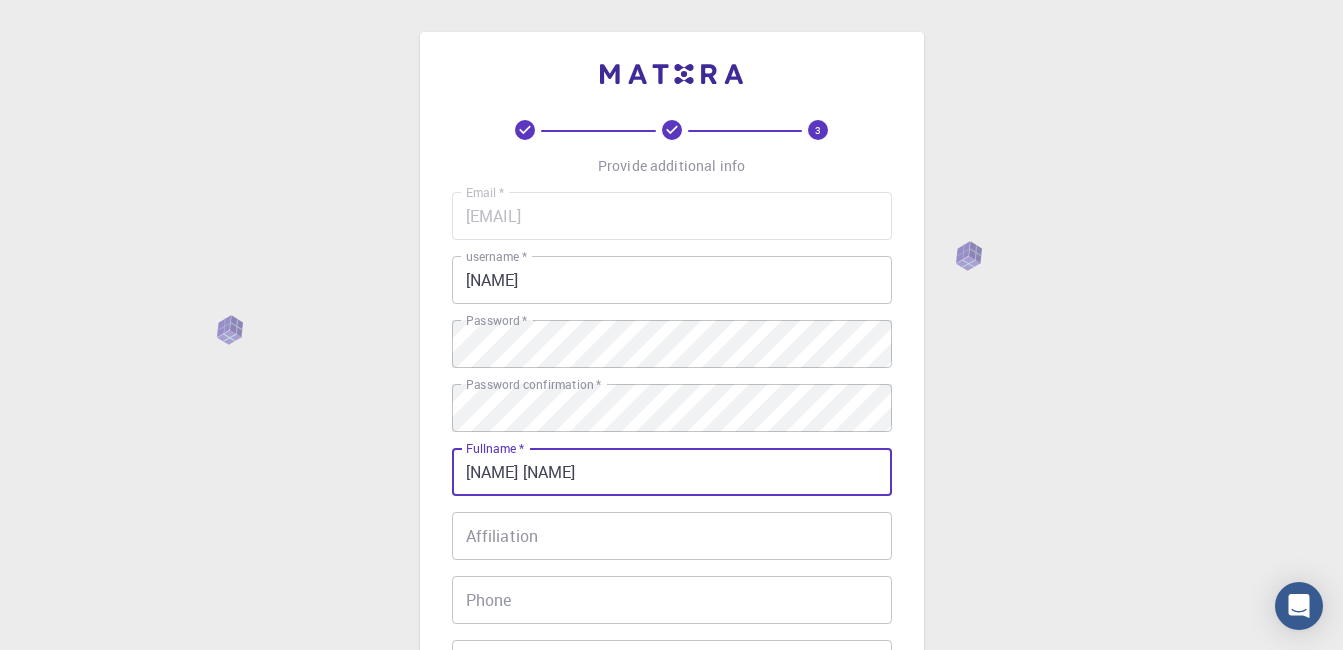 type on "[PHONE]" 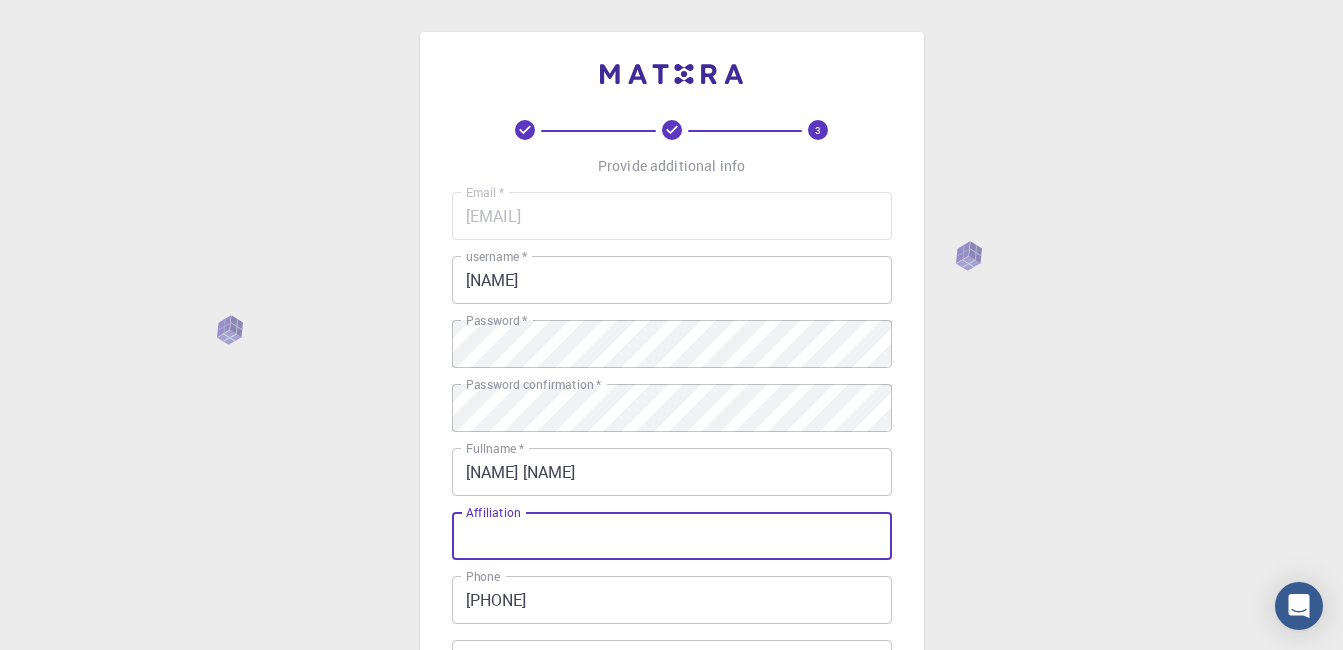 click on "Affiliation" at bounding box center (672, 536) 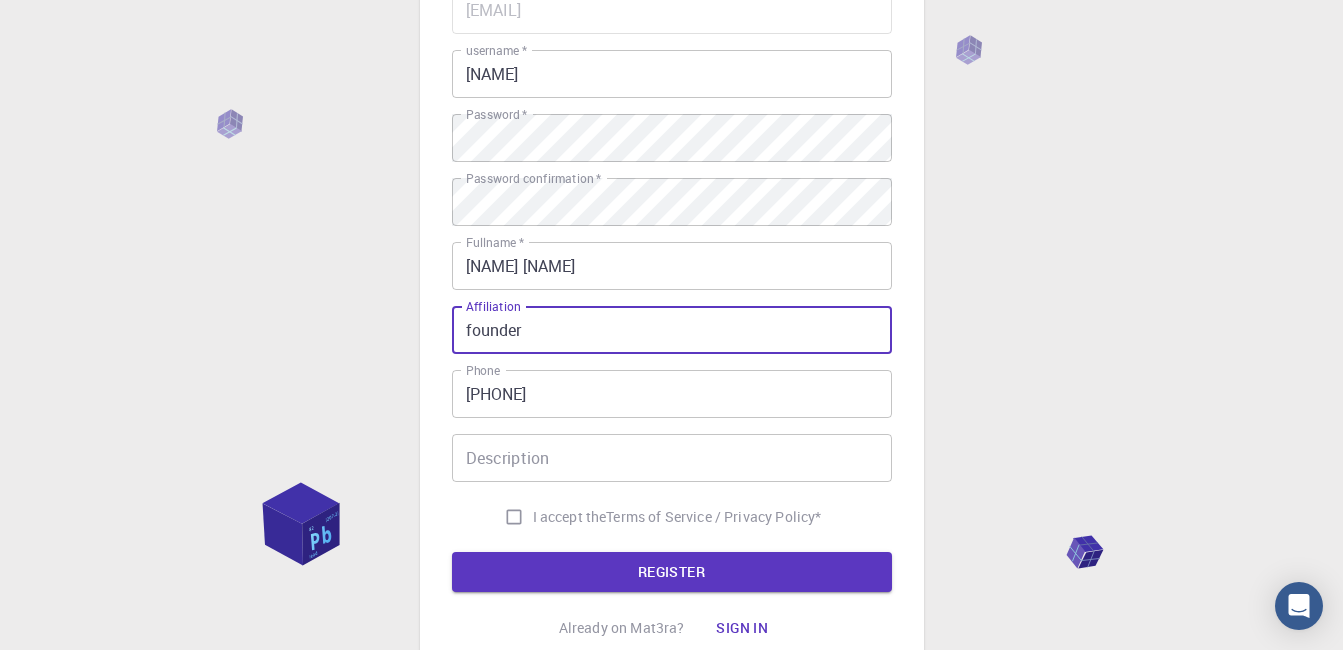 scroll, scrollTop: 260, scrollLeft: 0, axis: vertical 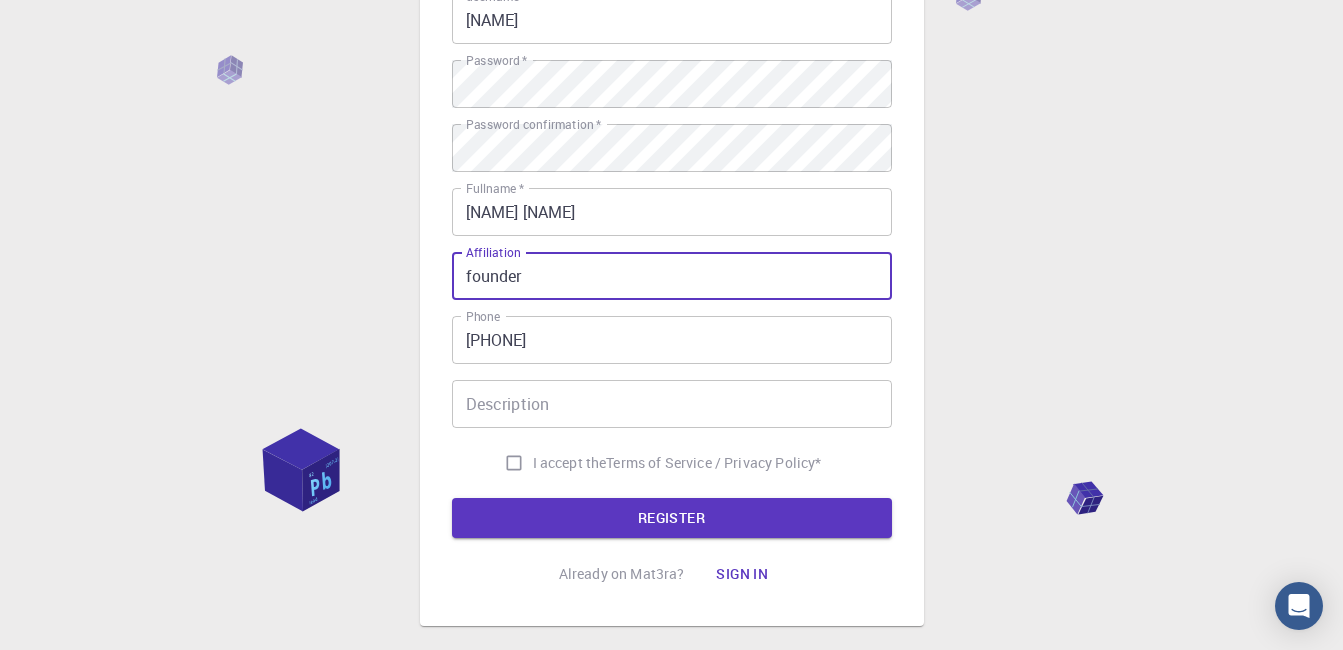 type on "founder" 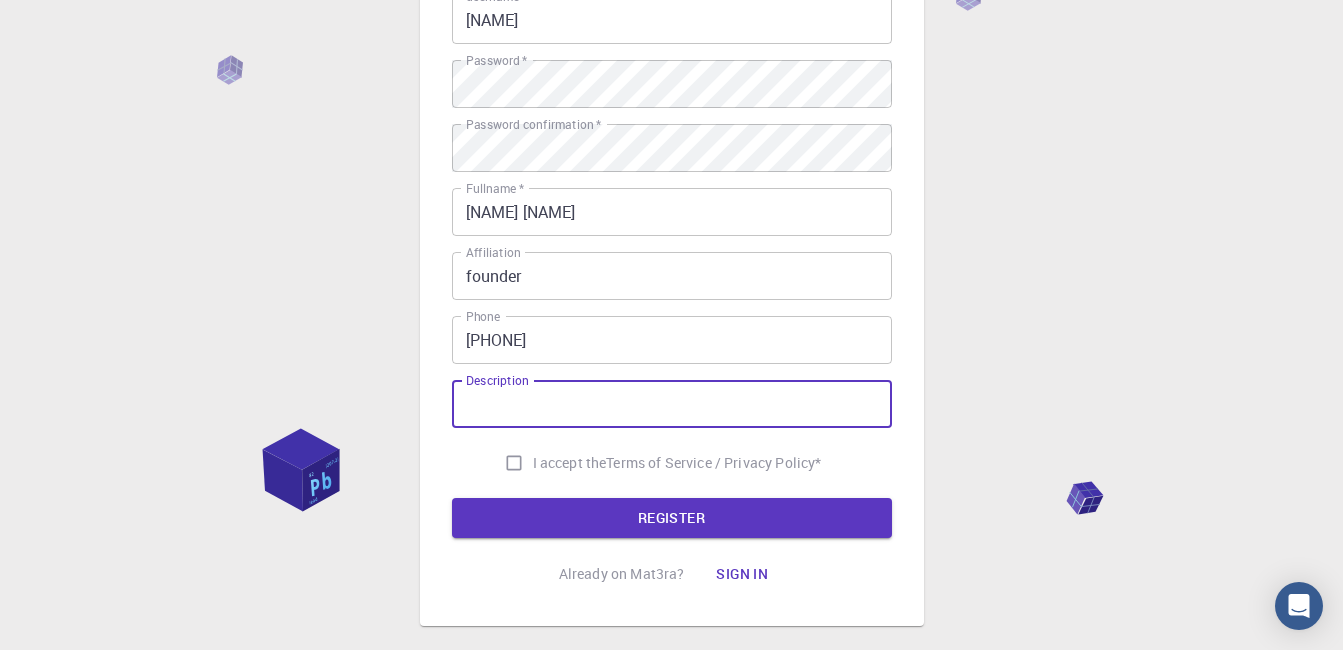 click on "Description" at bounding box center (672, 404) 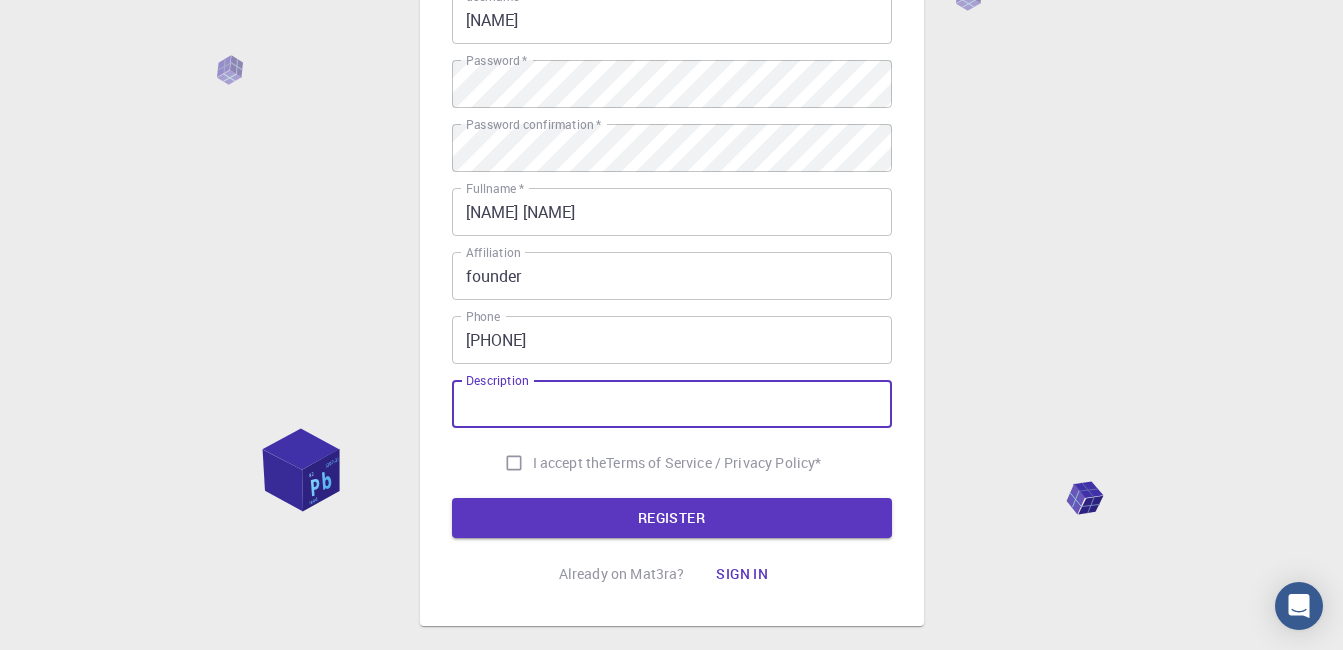 scroll, scrollTop: 0, scrollLeft: 0, axis: both 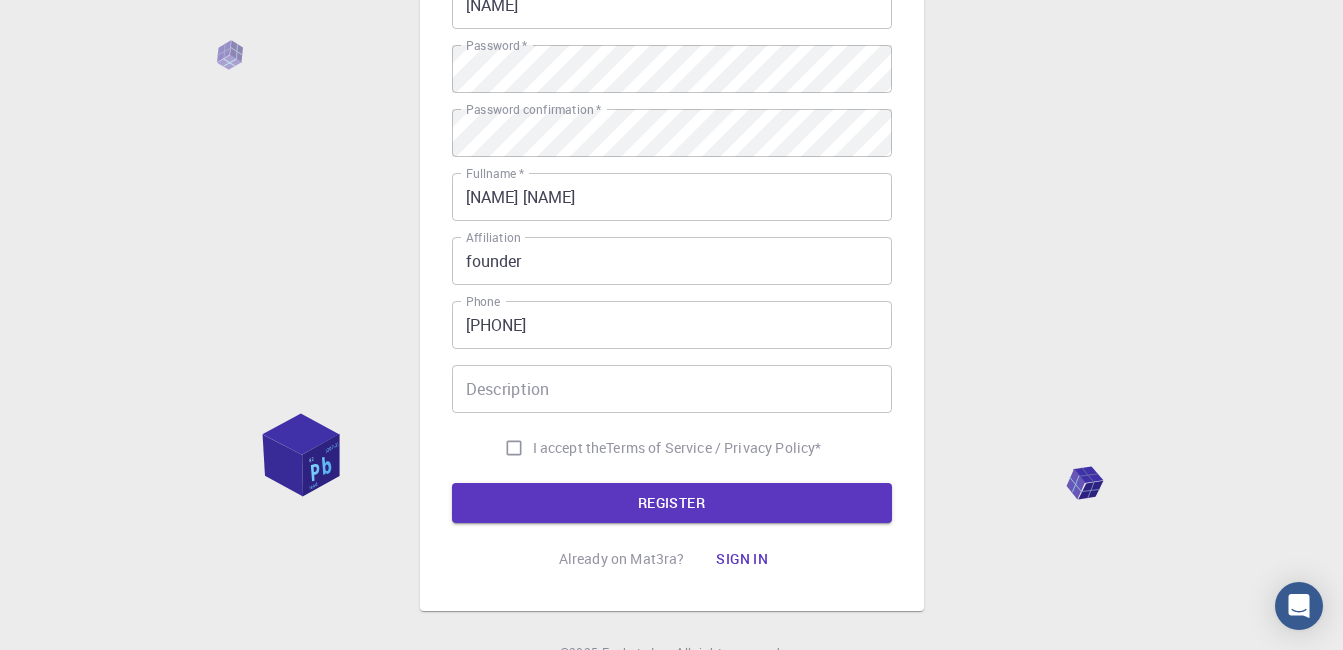 click on "Description" at bounding box center (672, 389) 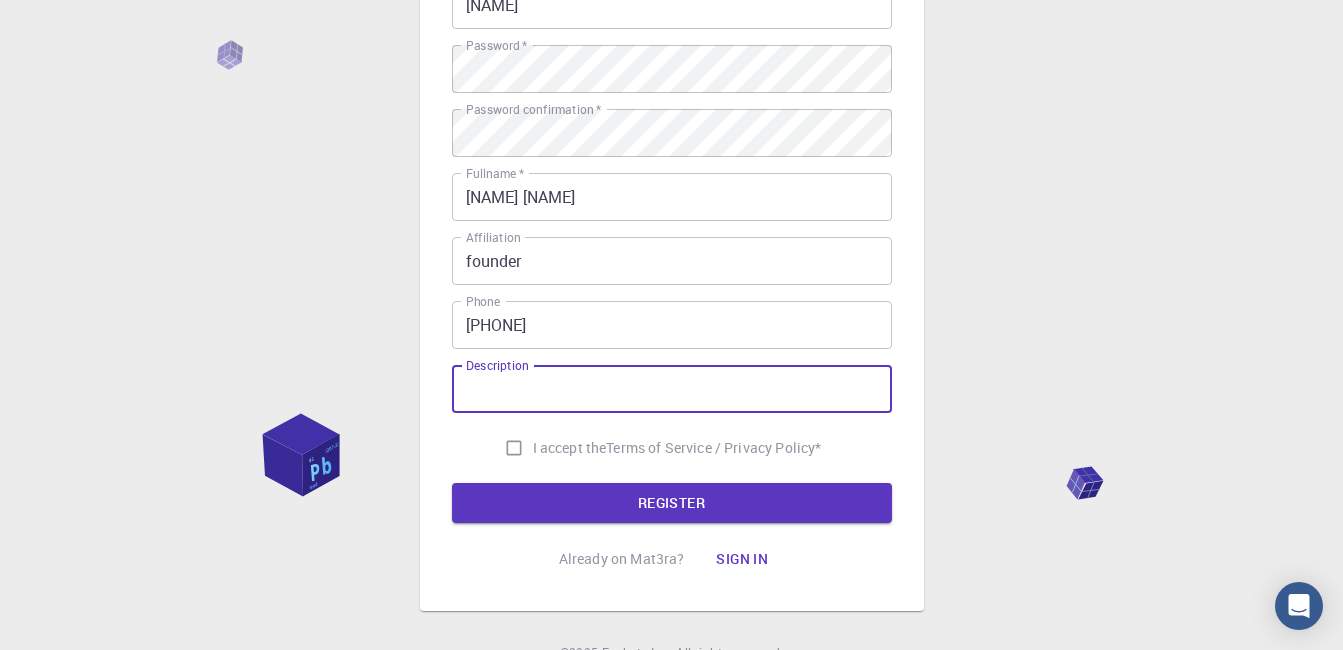 paste on "I want to use Mat3ra to streamline materials research—design structures, simulate behavior, and build AI/ML models collaboratively online. It’s perfect for accelerating R&D with a sleek interface and tools that make innovation faster and more efficient." 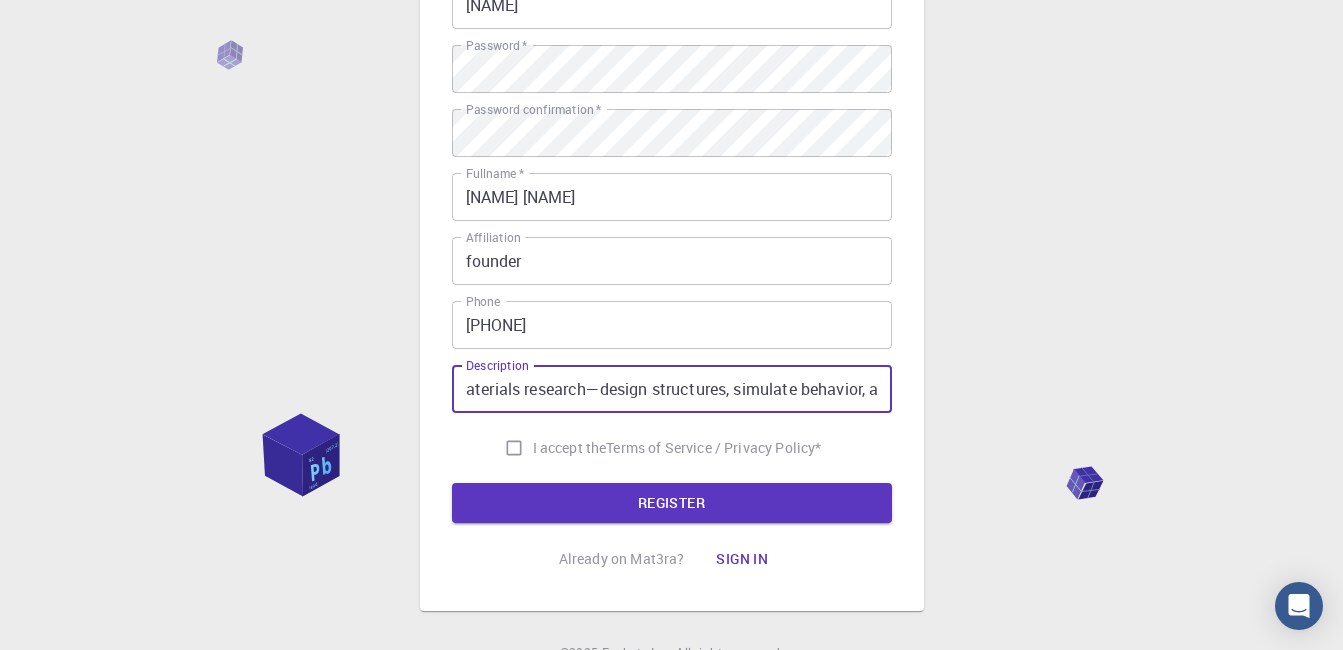 scroll, scrollTop: 0, scrollLeft: 251, axis: horizontal 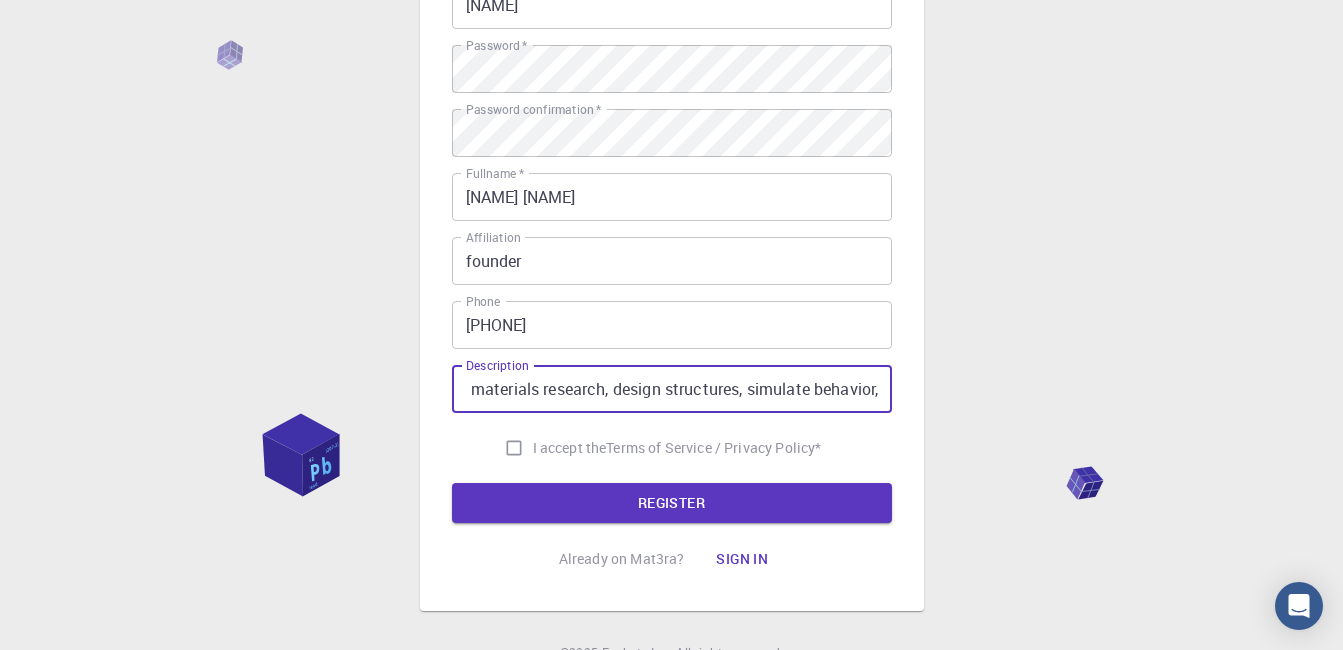 type on "I want to use Mat3ra to streamline materials research, design structures, simulate behavior, and build AI/ML models collaboratively online. It’s perfect for accelerating R&D with a sleek interface and tools that make innovation faster and more efficient." 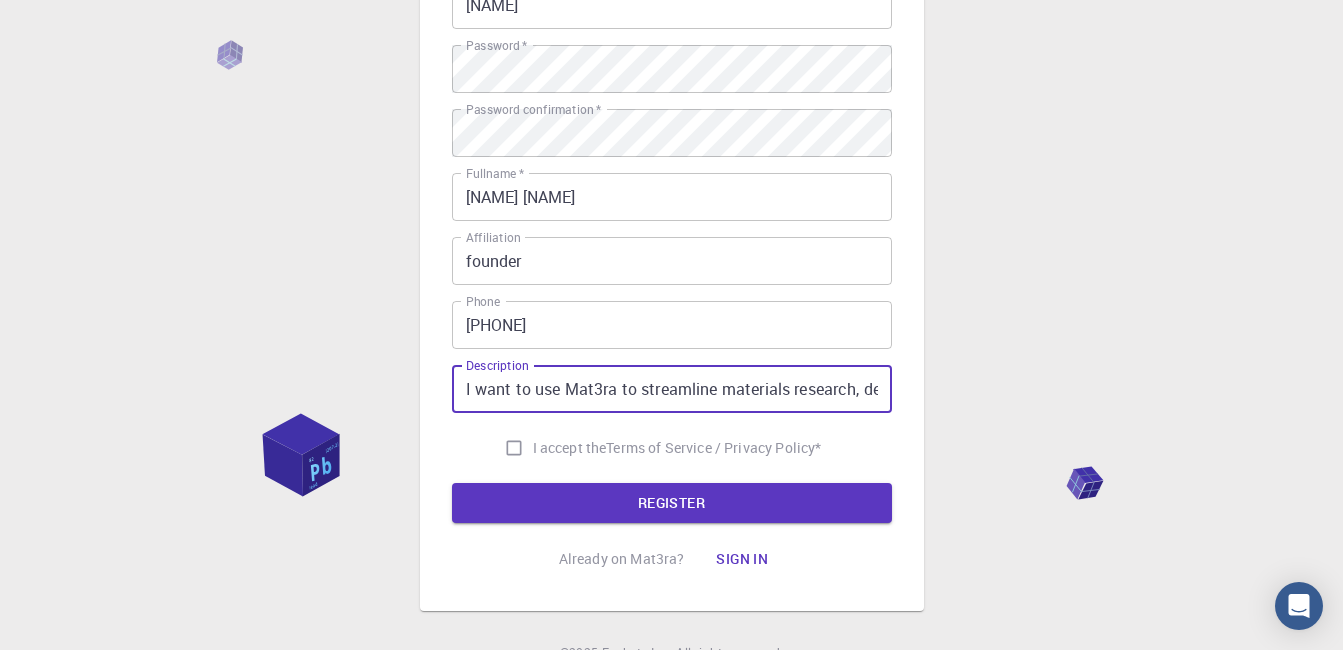 click on "I accept the  Terms of Service / Privacy Policy  *" at bounding box center [514, 448] 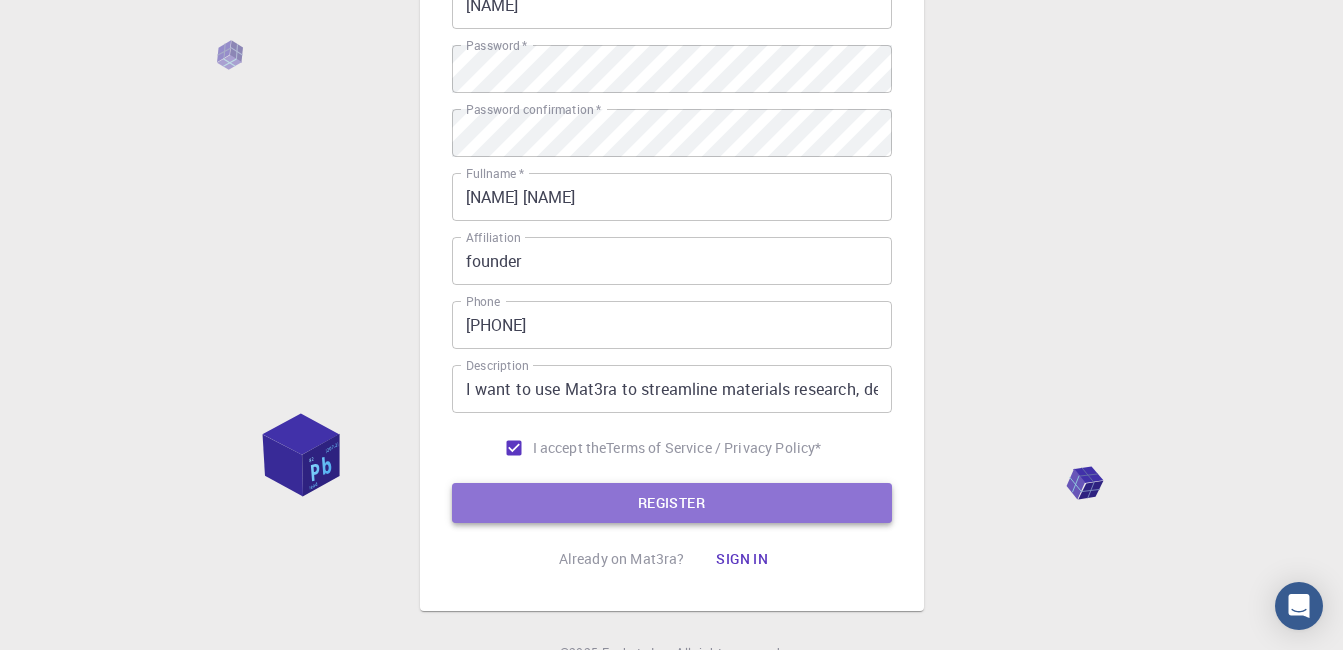 click on "REGISTER" at bounding box center (672, 503) 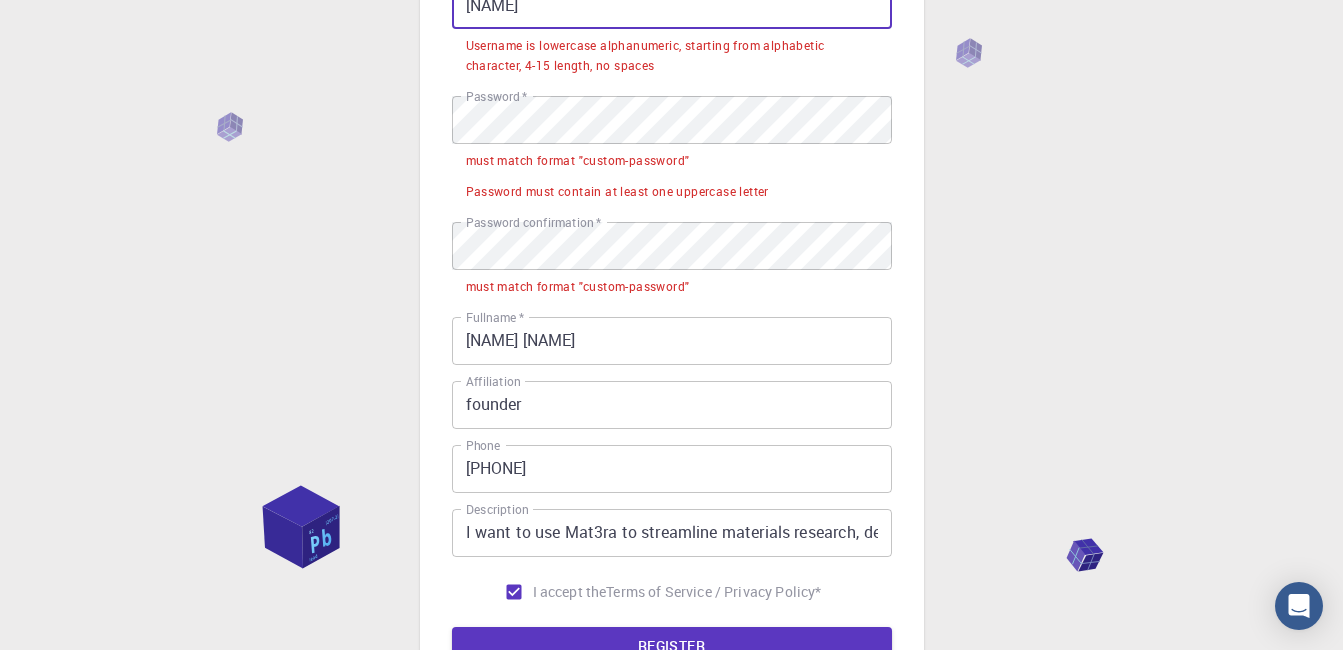 click on "[NAME]" at bounding box center [672, 5] 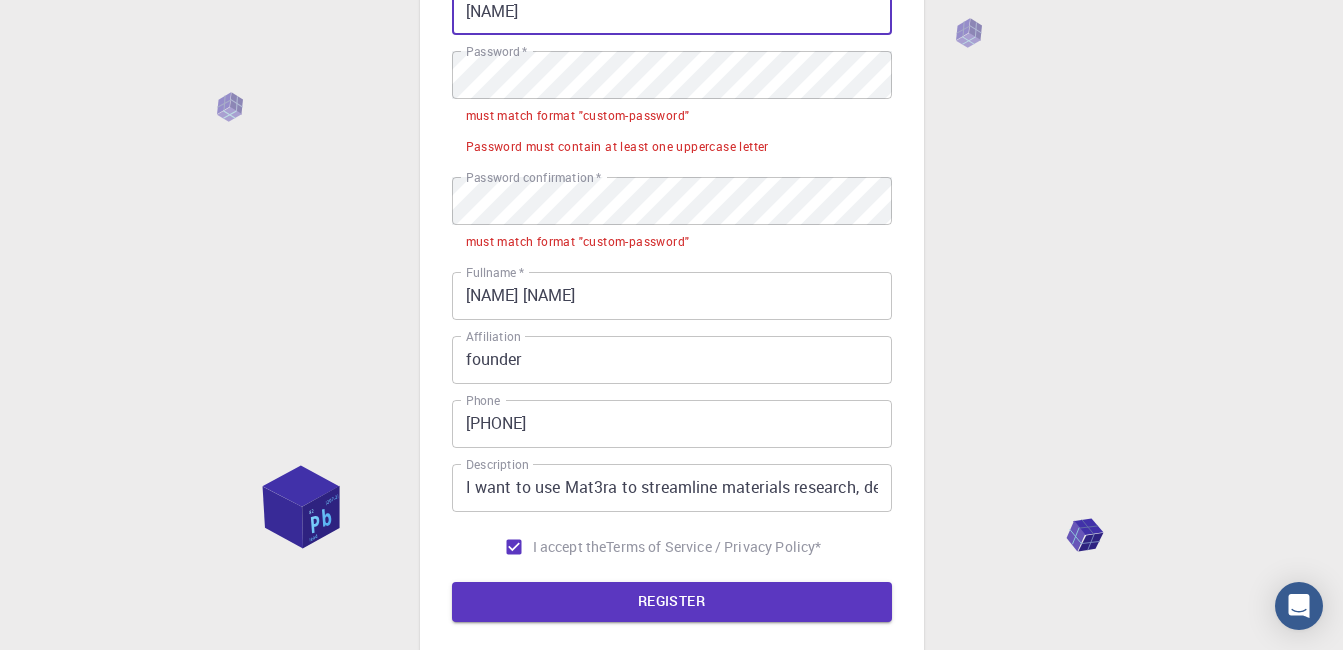 type on "[NAME]" 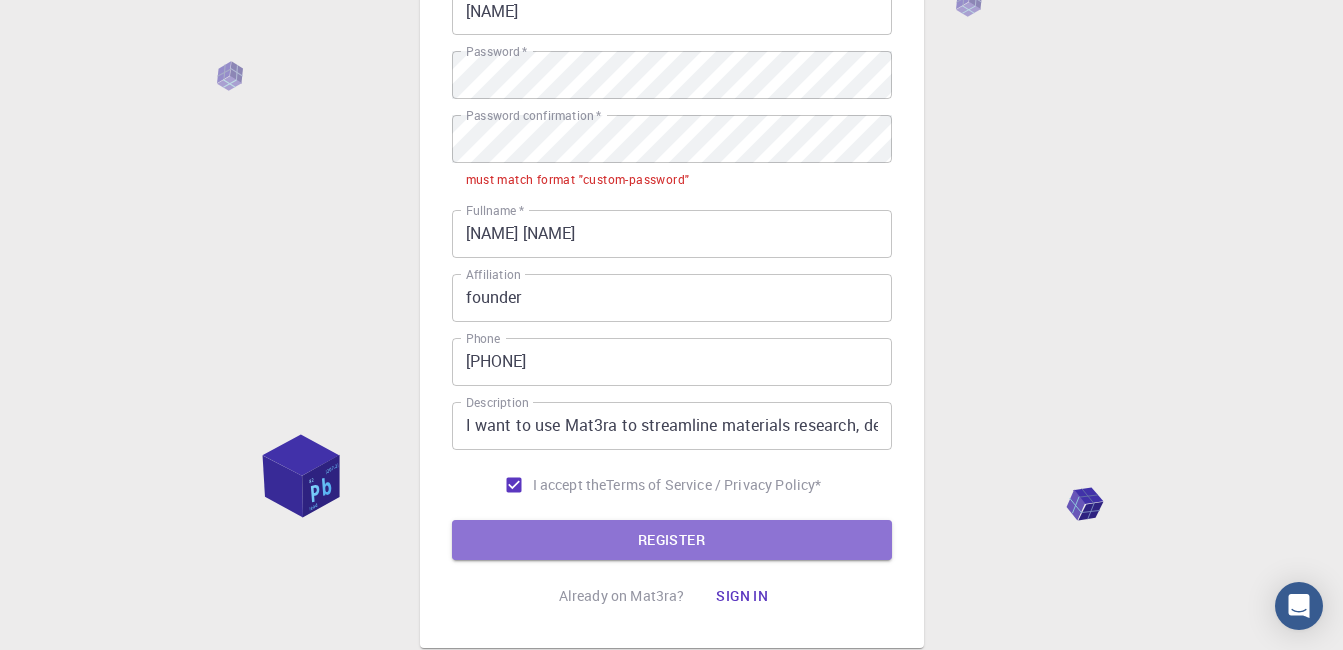click on "REGISTER" at bounding box center [672, 540] 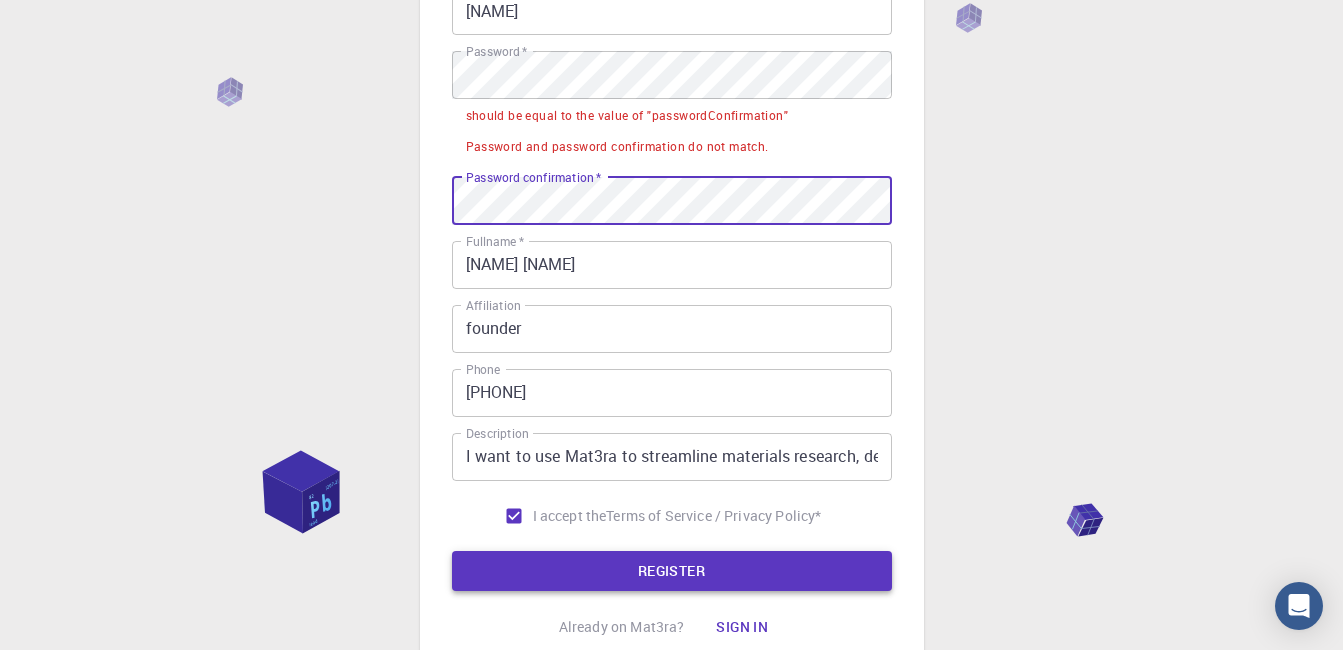 click on "REGISTER" at bounding box center (672, 571) 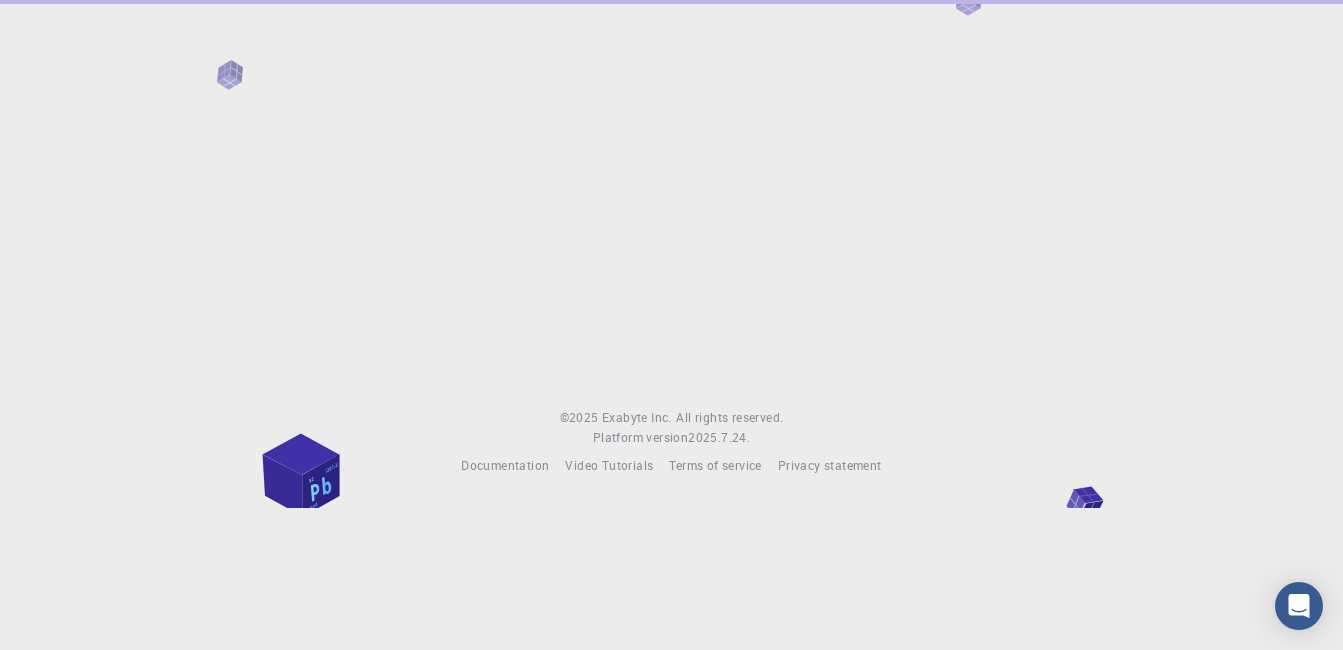 scroll, scrollTop: 0, scrollLeft: 0, axis: both 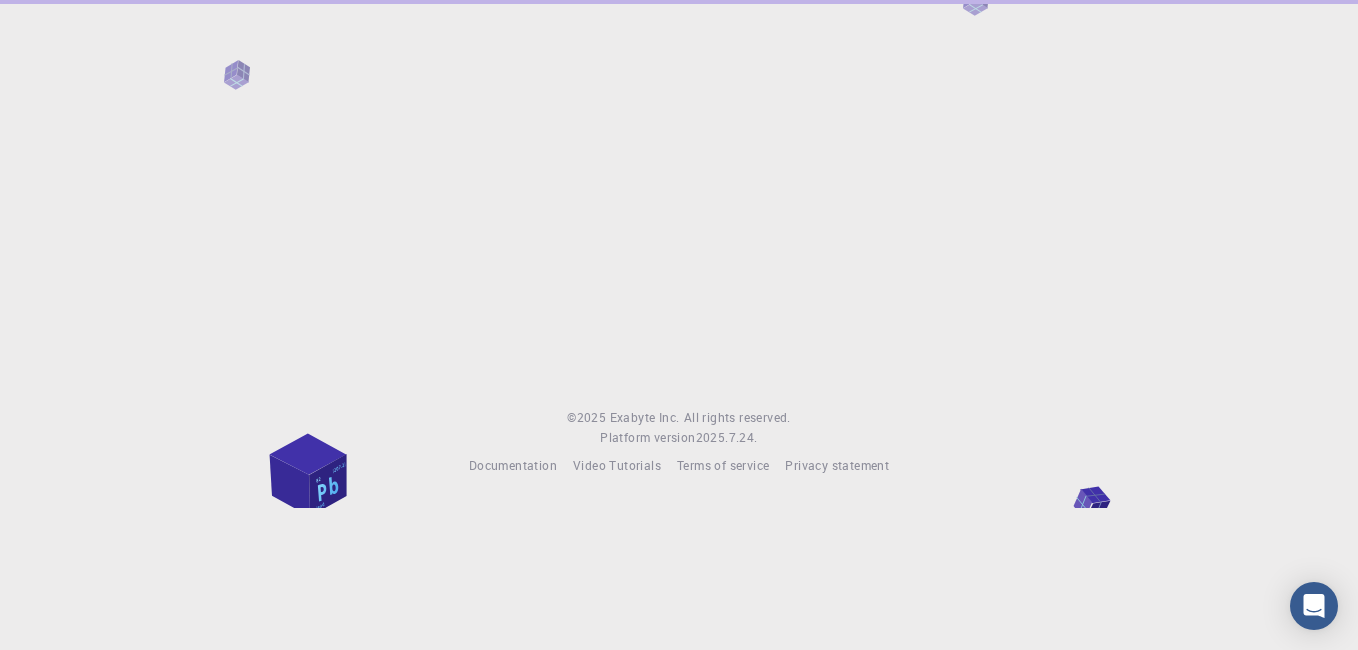 drag, startPoint x: 1351, startPoint y: 443, endPoint x: 1358, endPoint y: 213, distance: 230.10649 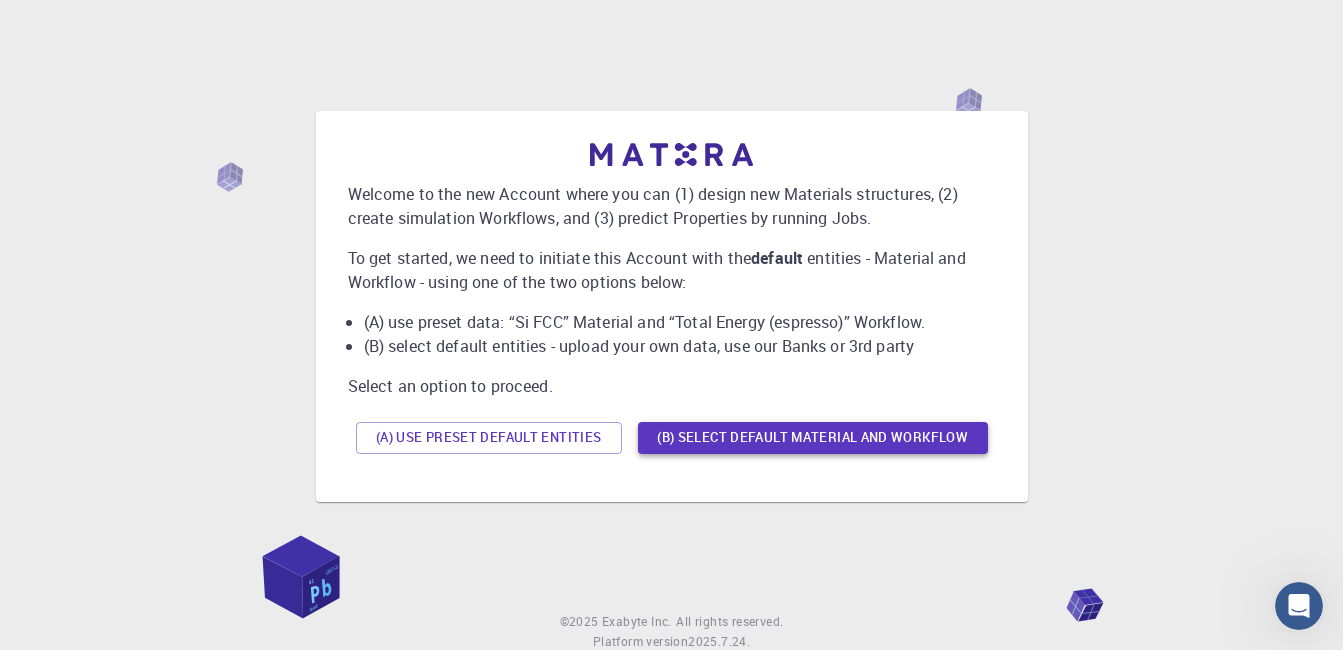 scroll, scrollTop: 0, scrollLeft: 0, axis: both 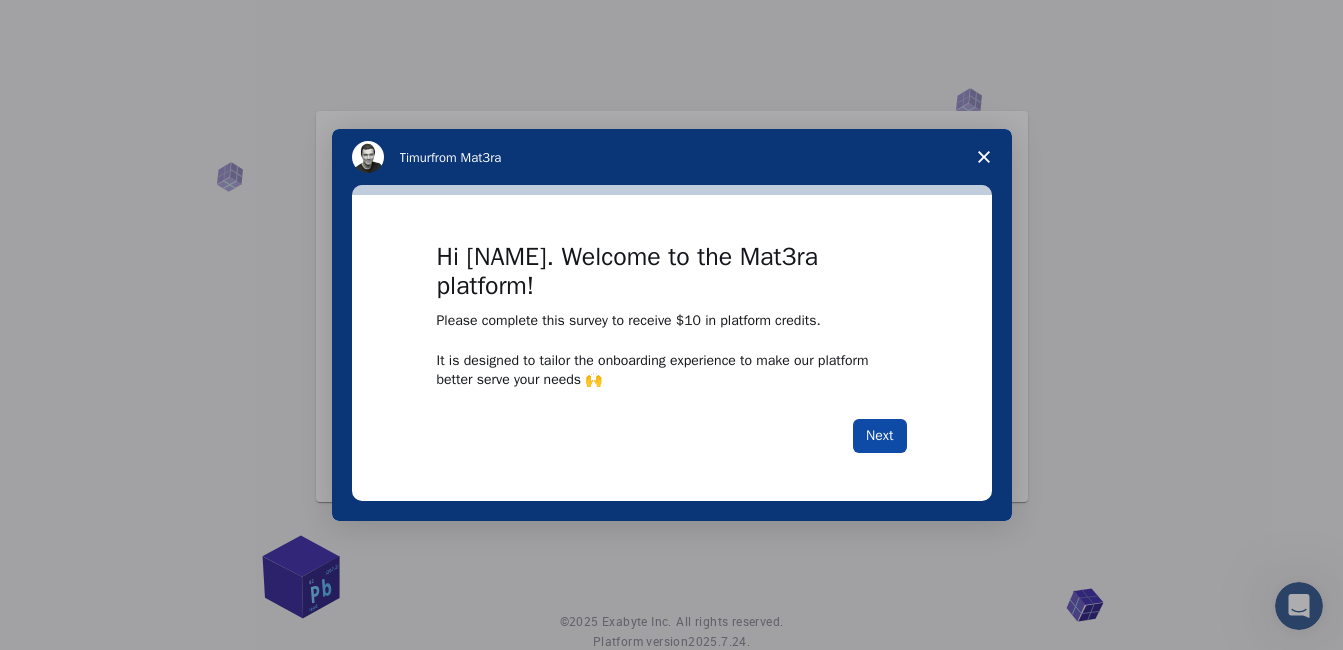 click on "Next" at bounding box center (879, 436) 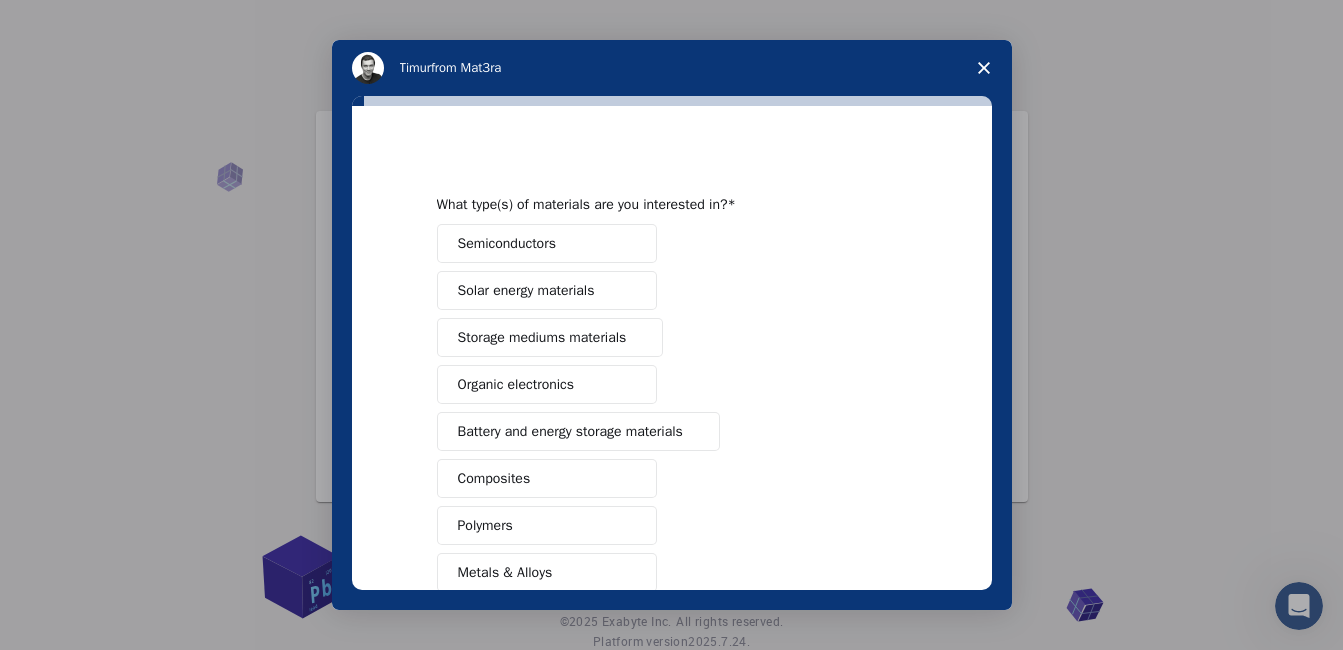 scroll, scrollTop: 5, scrollLeft: 0, axis: vertical 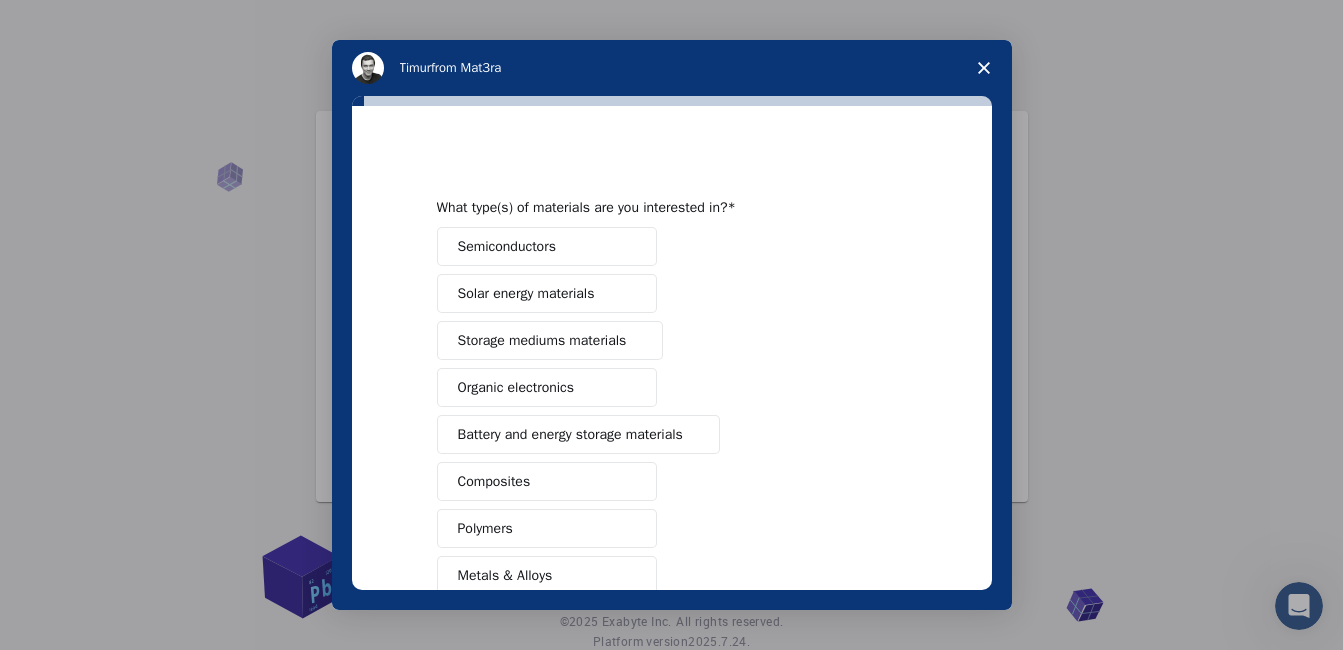 click on "Solar energy materials" at bounding box center (526, 293) 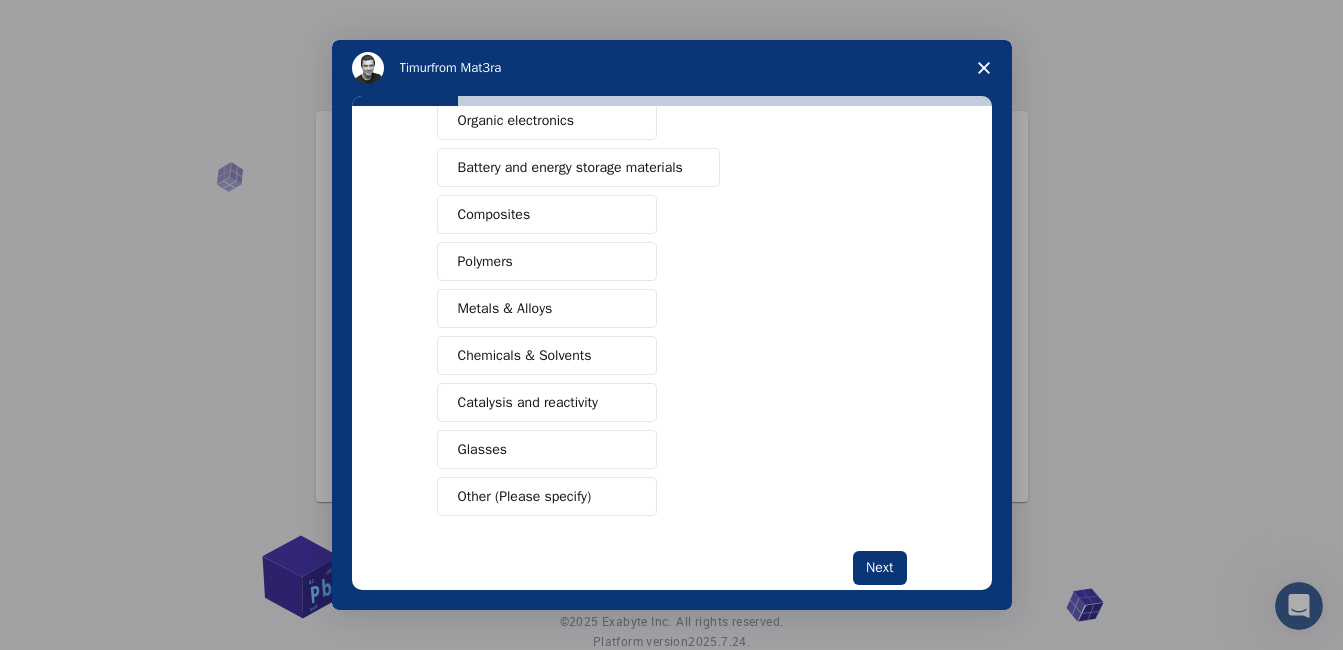 scroll, scrollTop: 312, scrollLeft: 0, axis: vertical 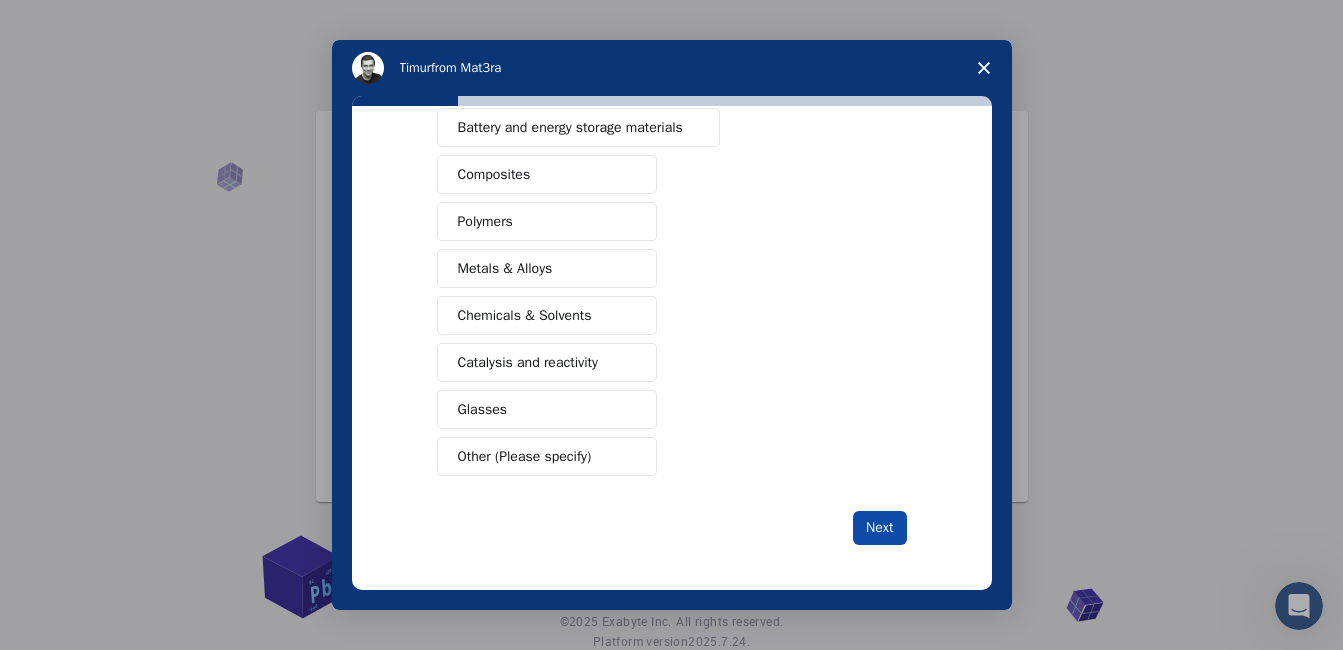 click on "Next" at bounding box center [879, 528] 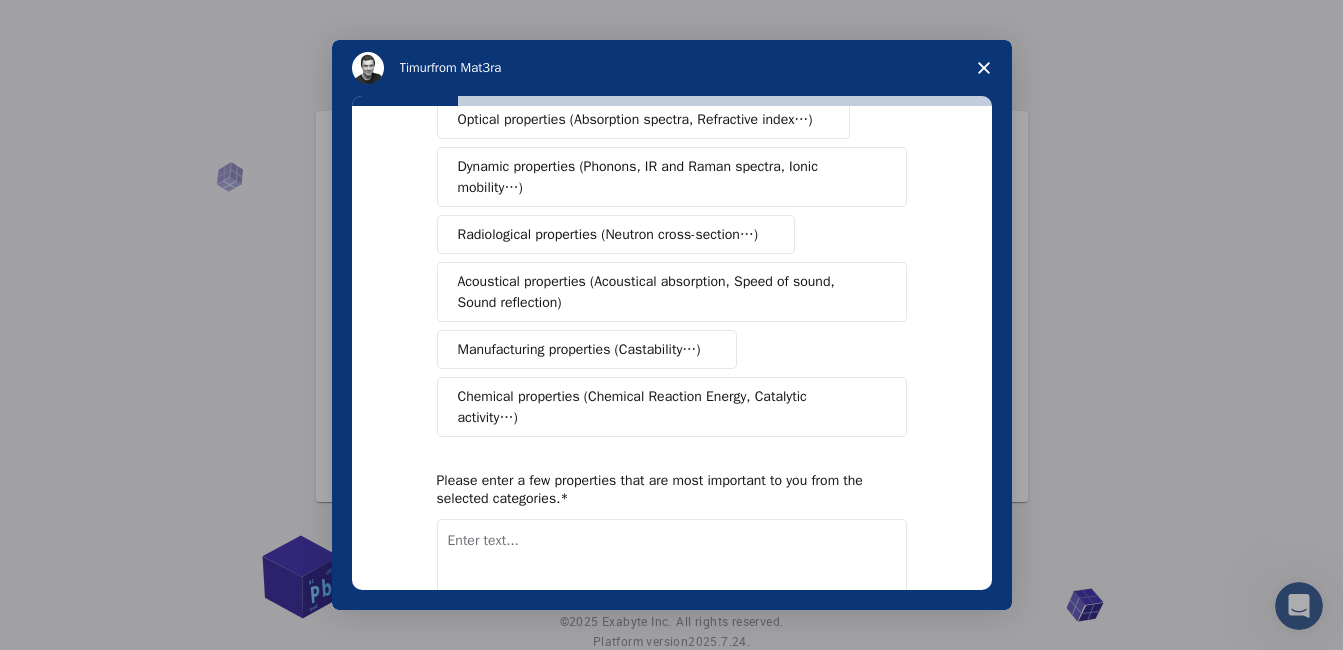 scroll, scrollTop: 0, scrollLeft: 0, axis: both 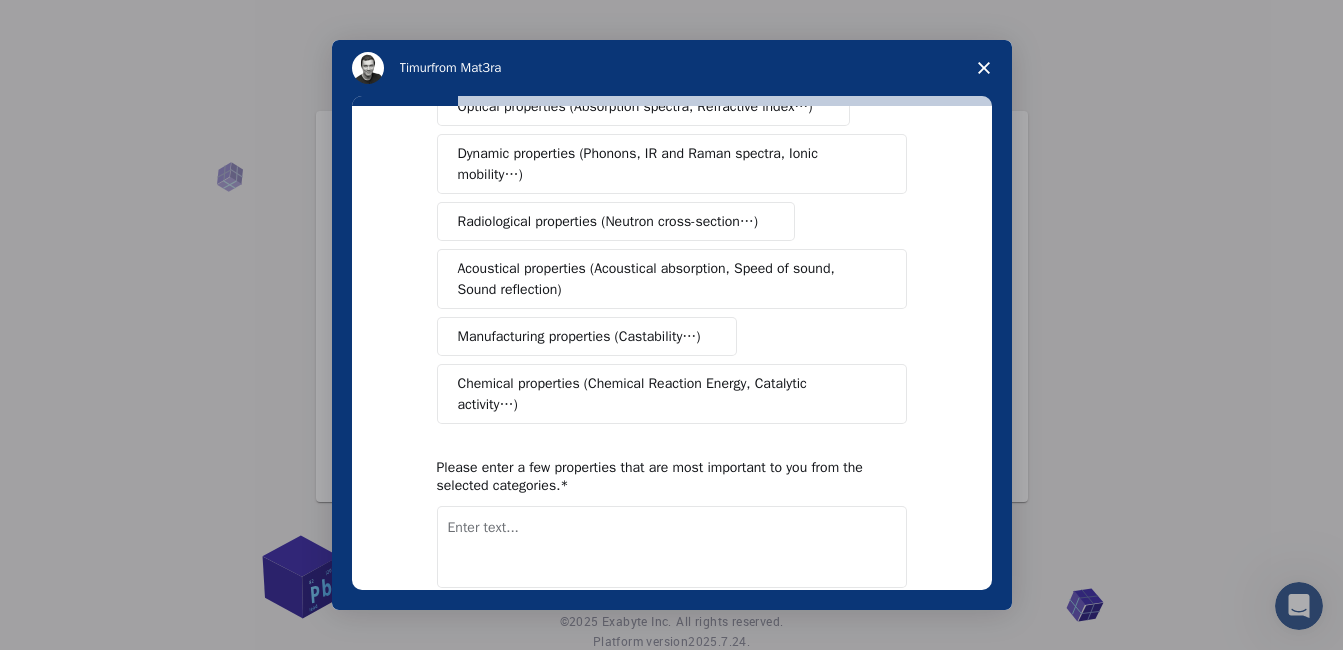 click on "Manufacturing properties (Castability…)" at bounding box center [587, 336] 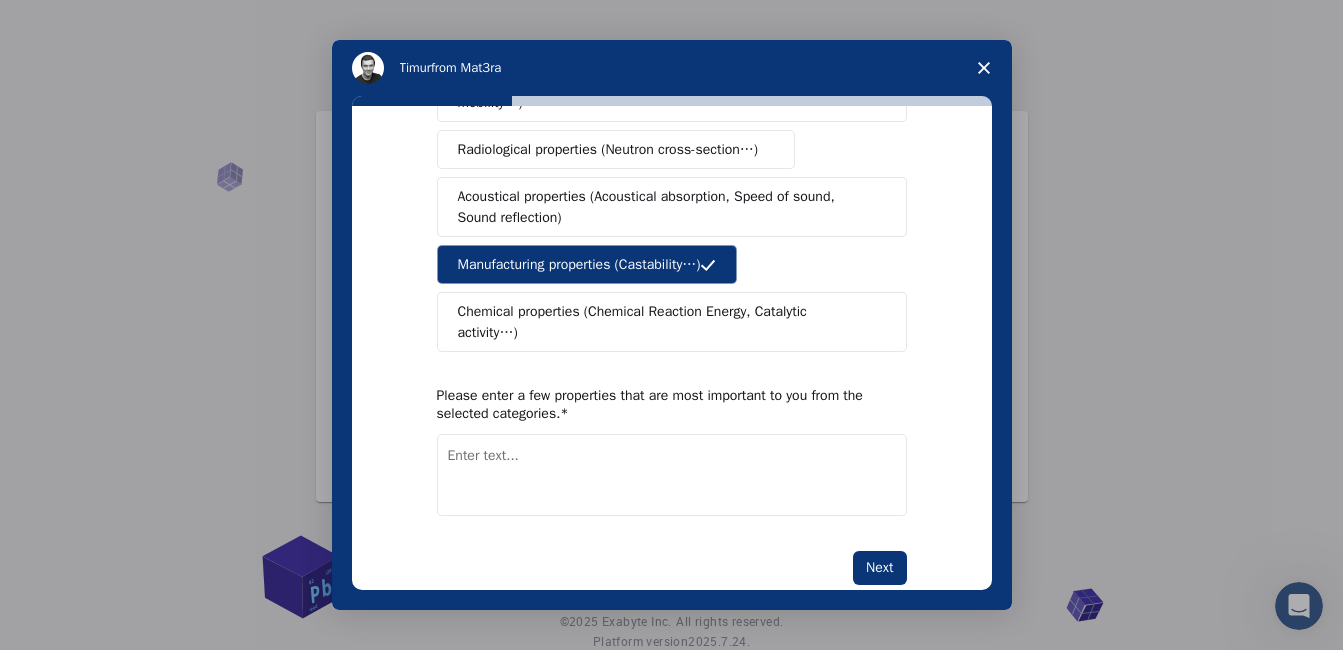 scroll, scrollTop: 419, scrollLeft: 0, axis: vertical 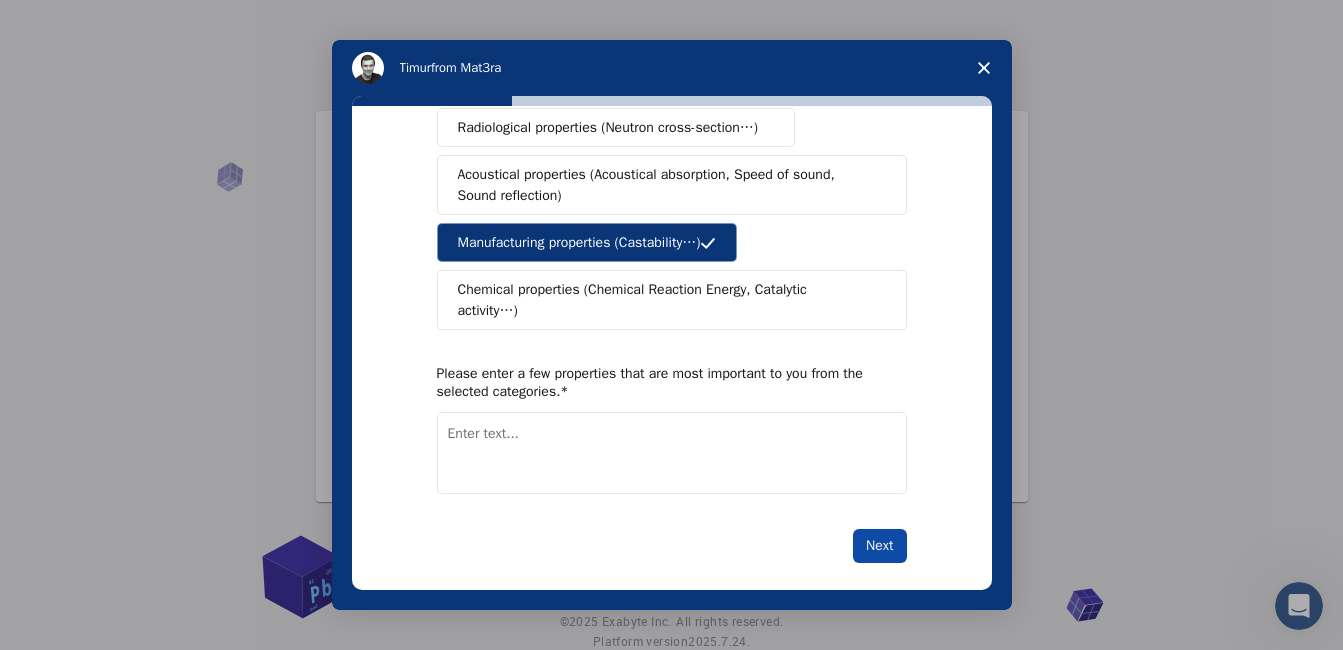 click on "Next" at bounding box center [879, 546] 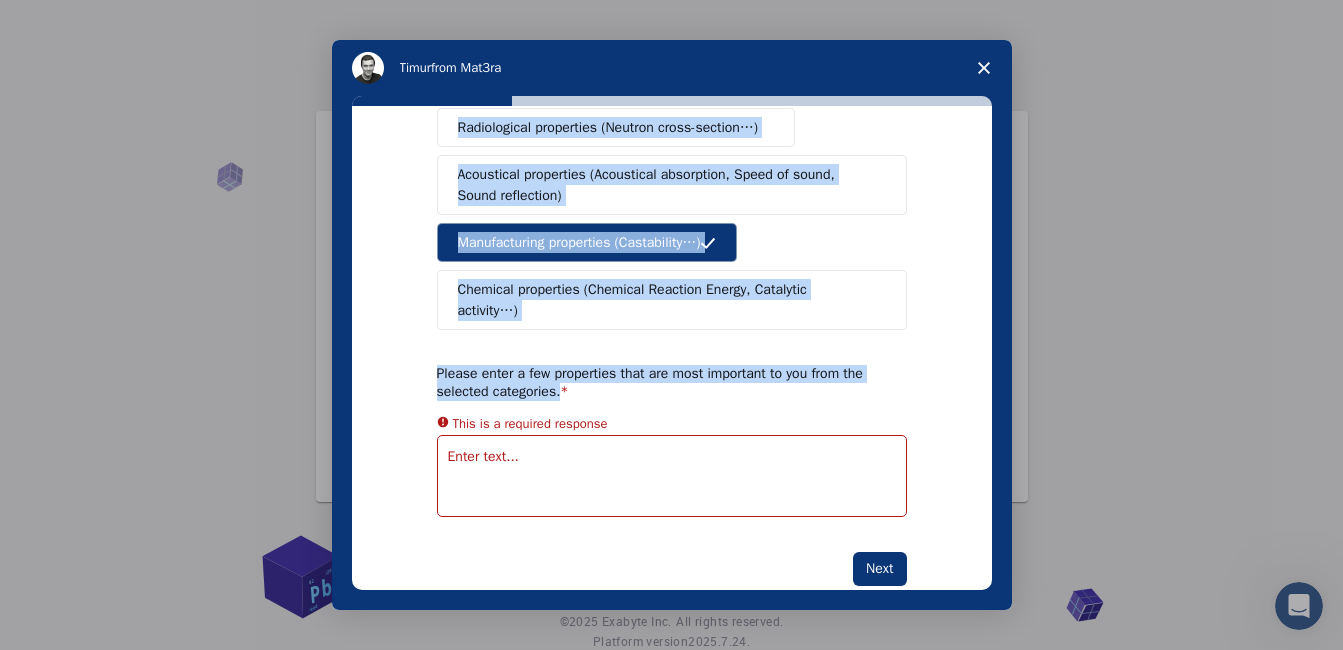 scroll, scrollTop: 0, scrollLeft: 0, axis: both 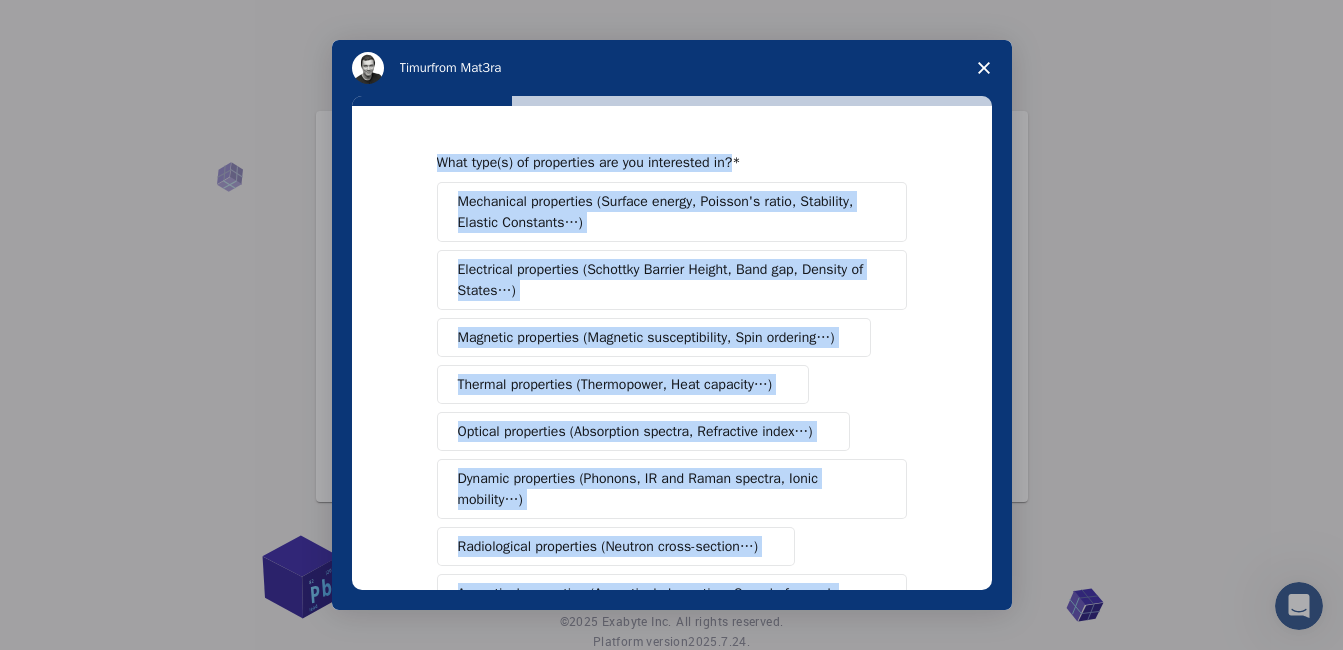 drag, startPoint x: 566, startPoint y: 372, endPoint x: 432, endPoint y: 146, distance: 262.7394 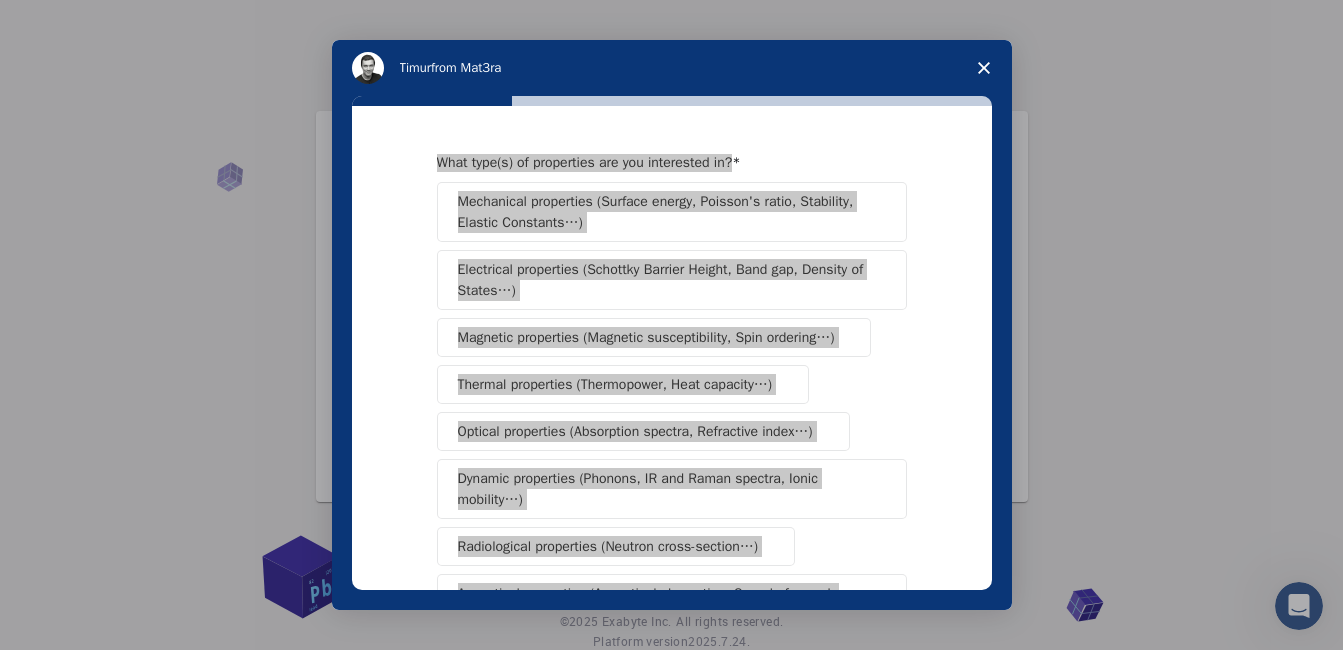 scroll, scrollTop: 442, scrollLeft: 0, axis: vertical 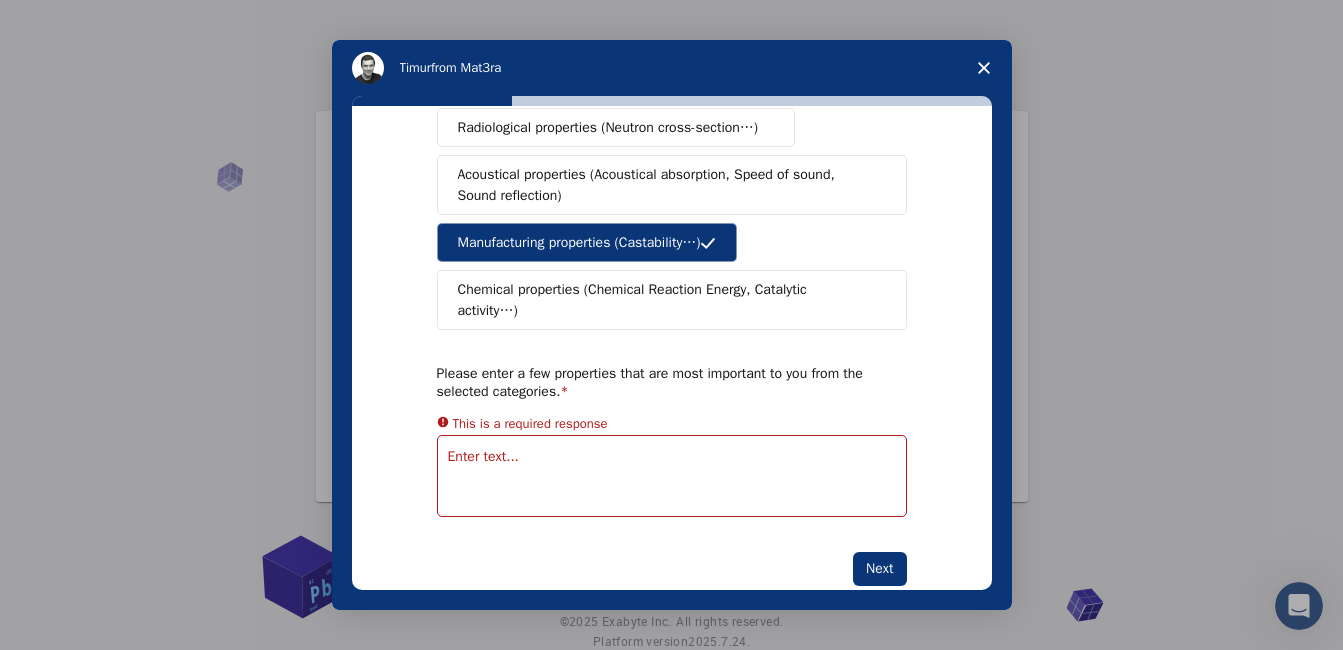 click at bounding box center (672, 476) 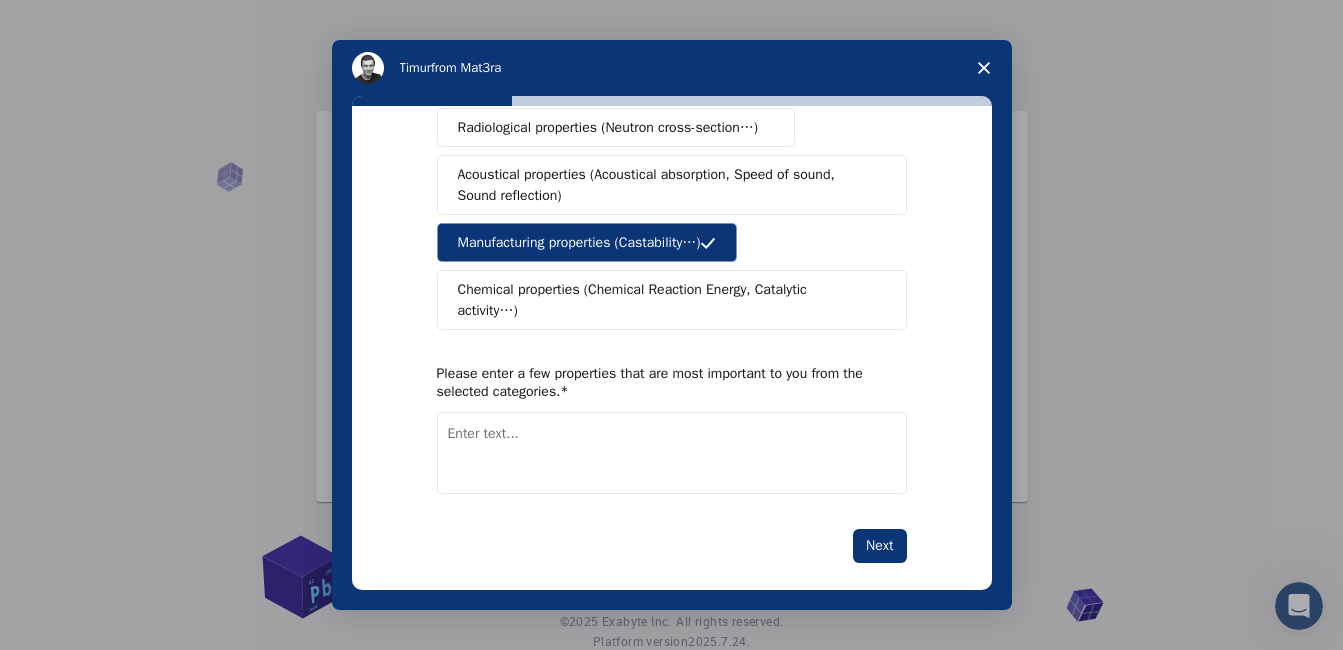 paste on "I’m primarily interested in the following material properties:
Mechanical: Surface energy, Elastic constants, and Structural stability
Electrical: Band gap, Density of states, Schottky barrier height
Thermal: Thermopower and Heat capacity
Optical: Absorption spectra and Refractive index
Dynamic: Phonon dispersion and Ionic mobility
Chemical: Reaction energy and Catalytic activity" 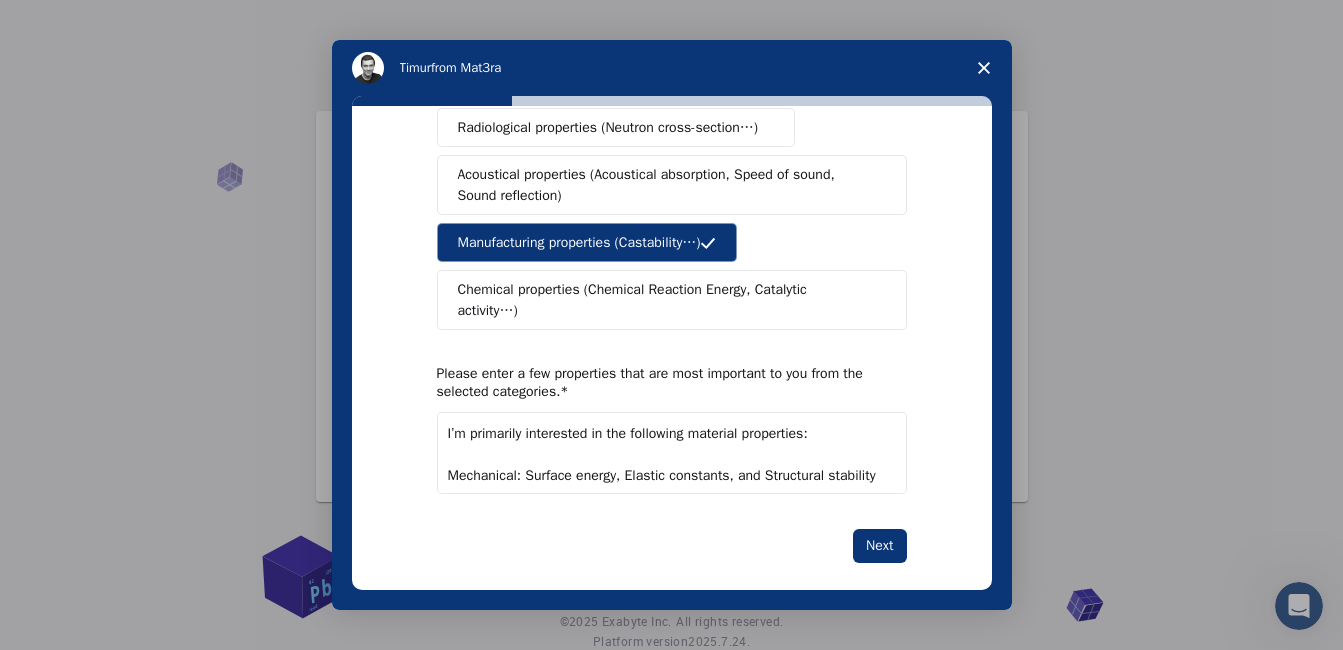 scroll, scrollTop: 160, scrollLeft: 0, axis: vertical 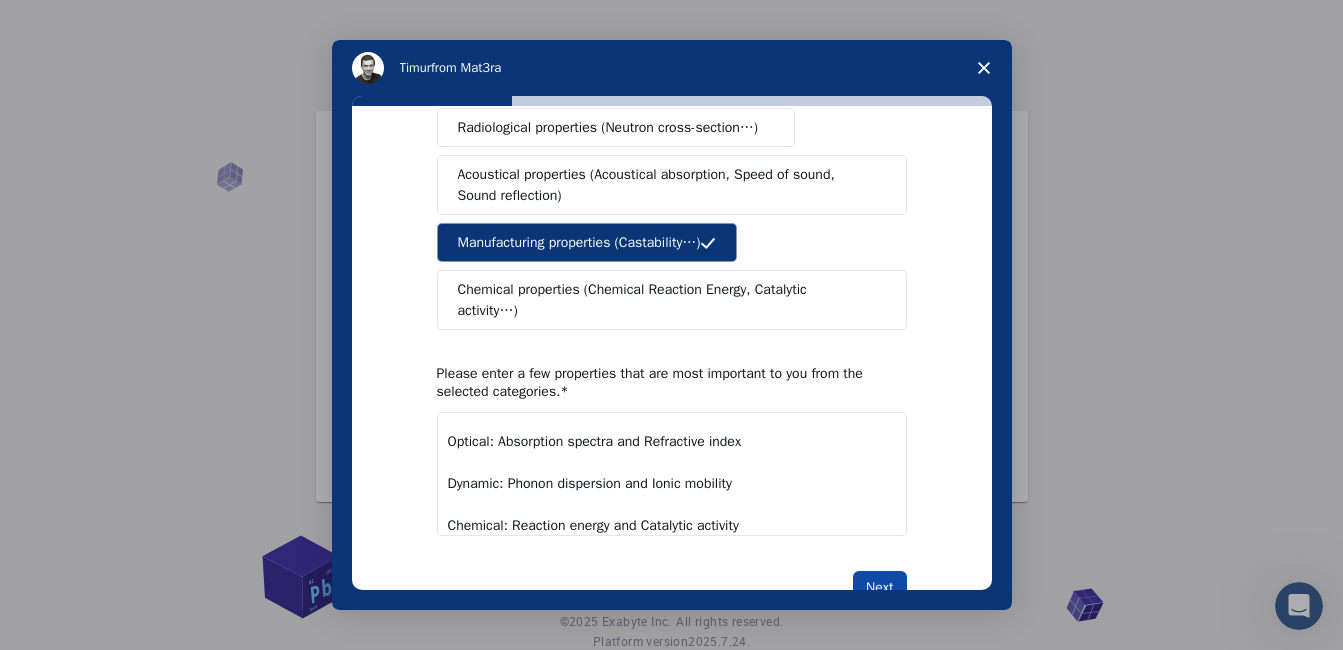 type on "I’m primarily interested in the following material properties:
Mechanical: Surface energy, Elastic constants, and Structural stability
Electrical: Band gap, Density of states, Schottky barrier height
Thermal: Thermopower and Heat capacity
Optical: Absorption spectra and Refractive index
Dynamic: Phonon dispersion and Ionic mobility
Chemical: Reaction energy and Catalytic activity" 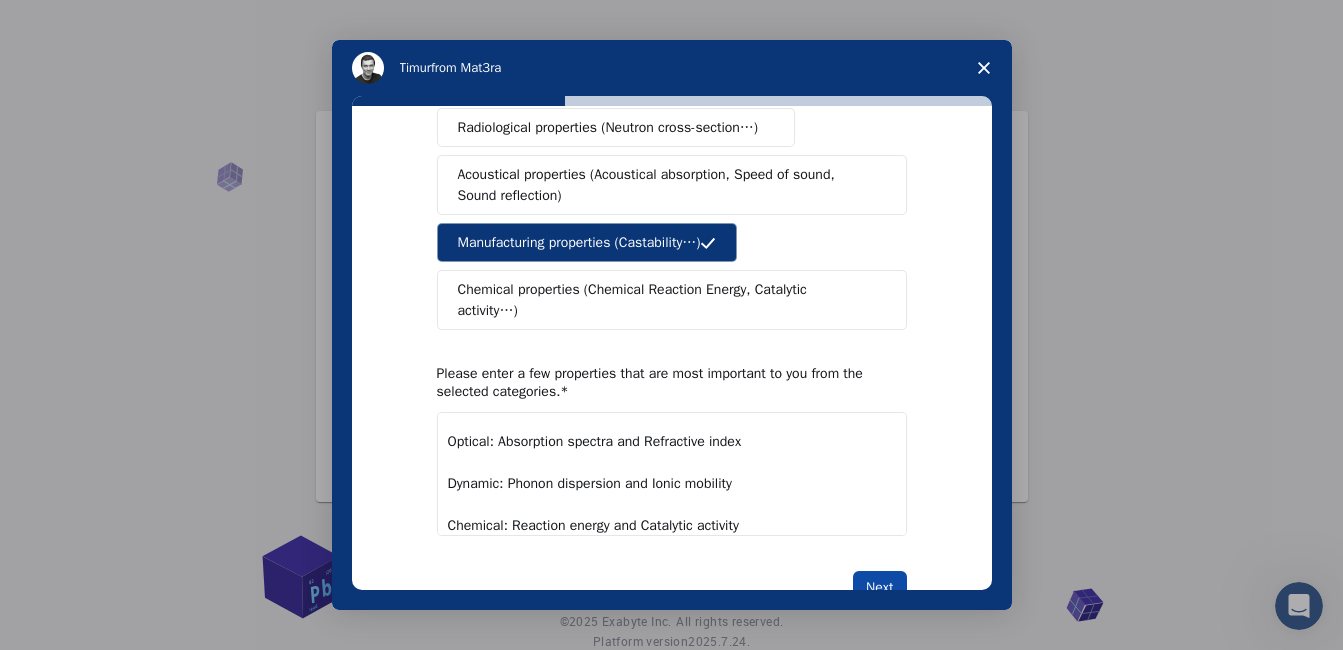 click on "Next" at bounding box center [879, 588] 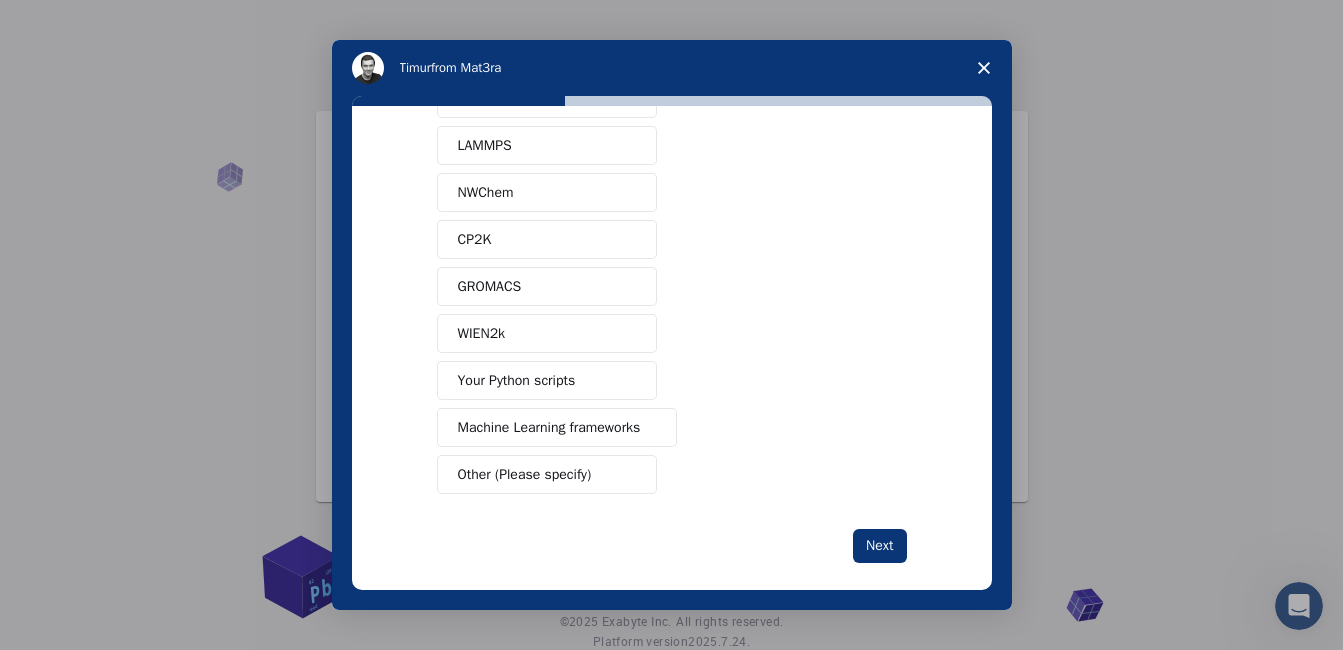 scroll, scrollTop: 171, scrollLeft: 0, axis: vertical 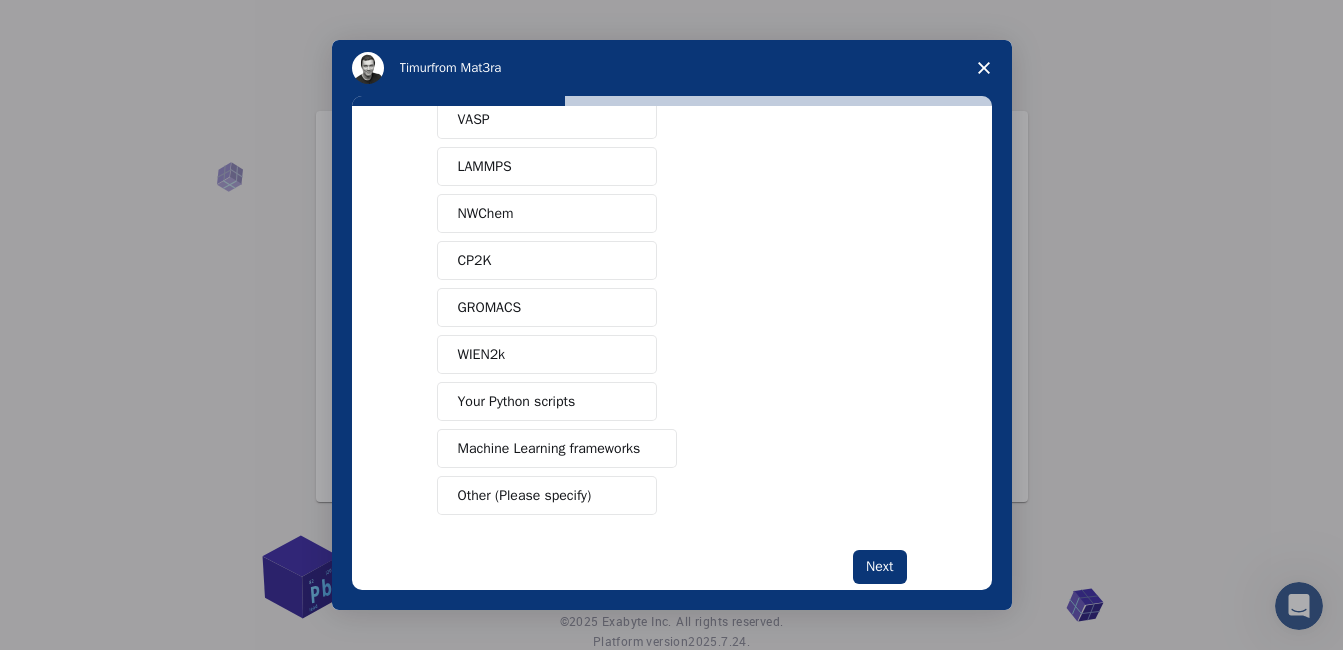 click on "Your Python scripts" at bounding box center (517, 401) 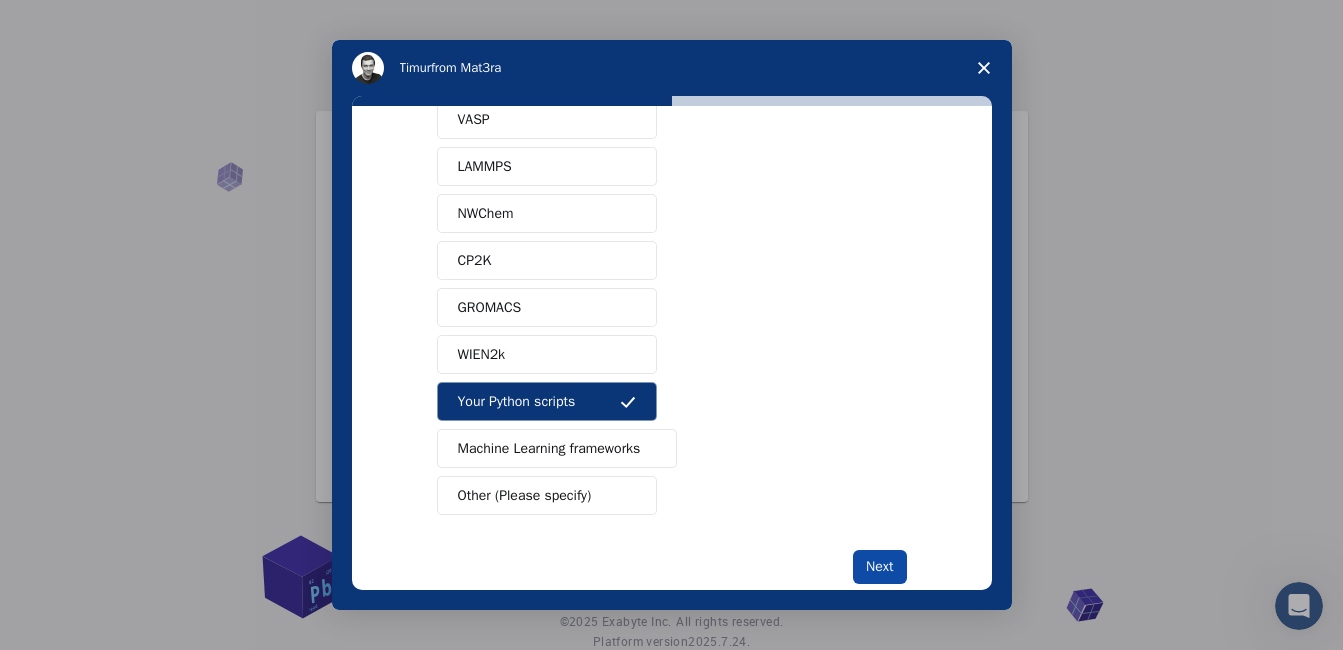 click on "Next" at bounding box center [879, 567] 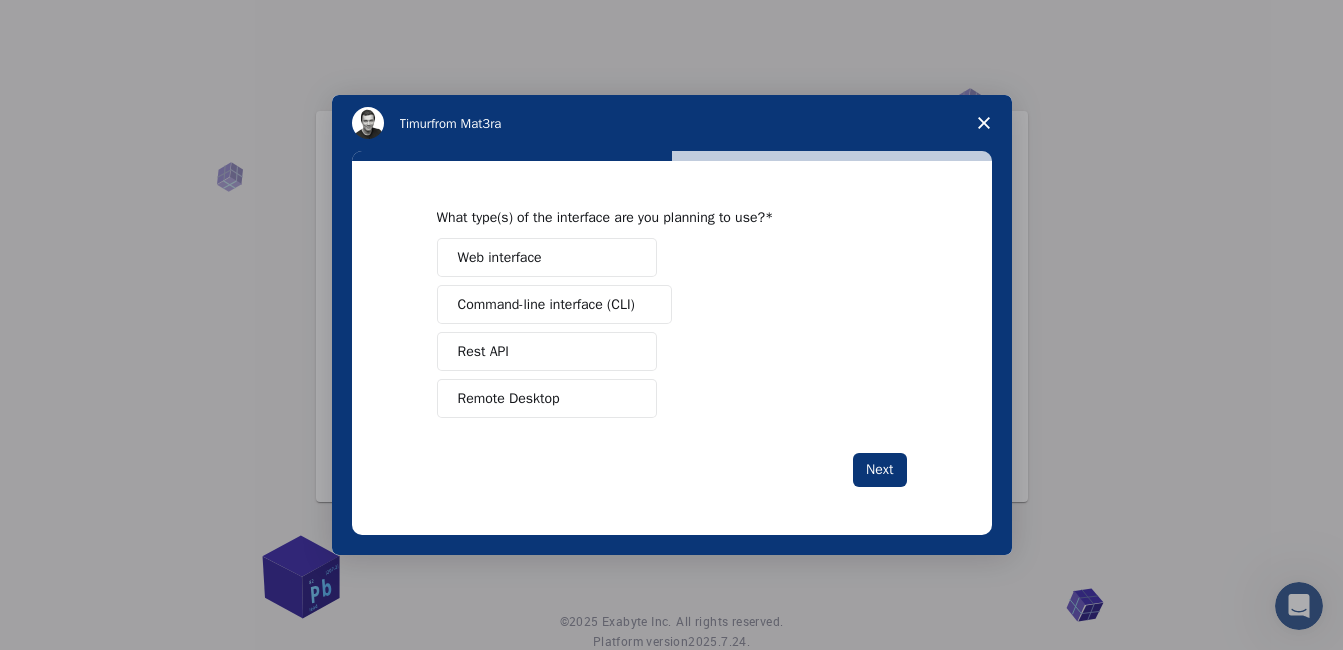 click on "Web interface" at bounding box center (547, 257) 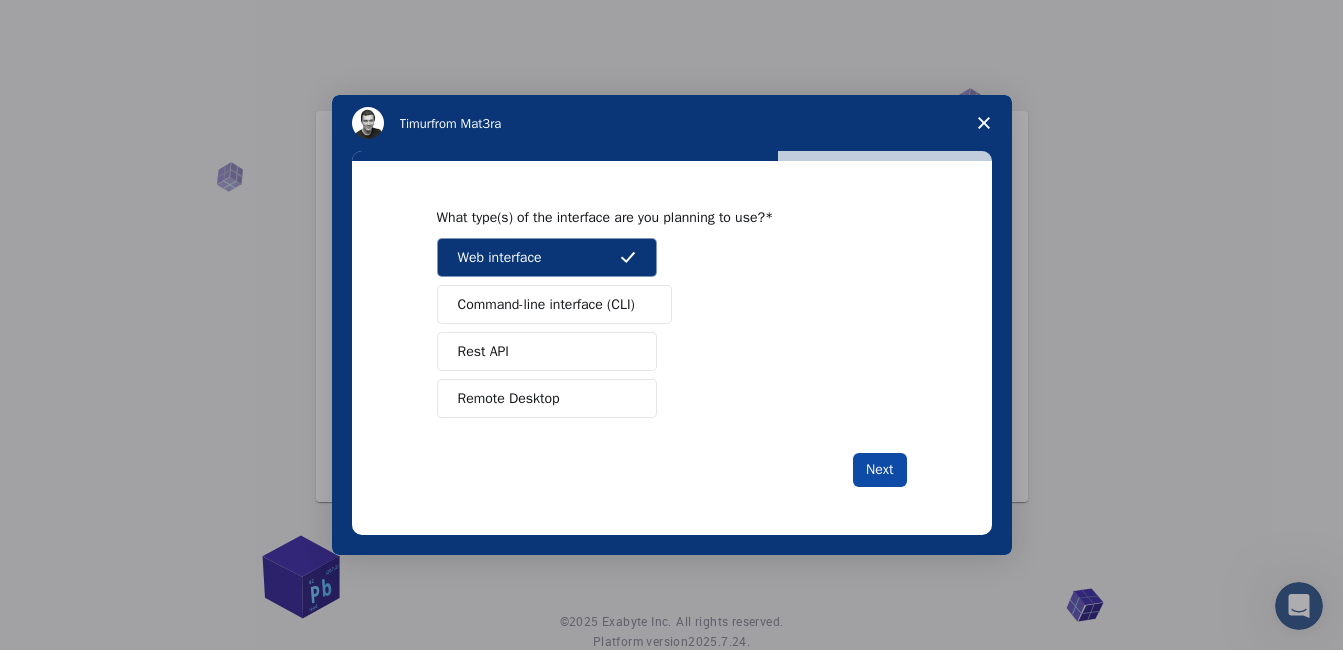 click on "Next" at bounding box center (879, 470) 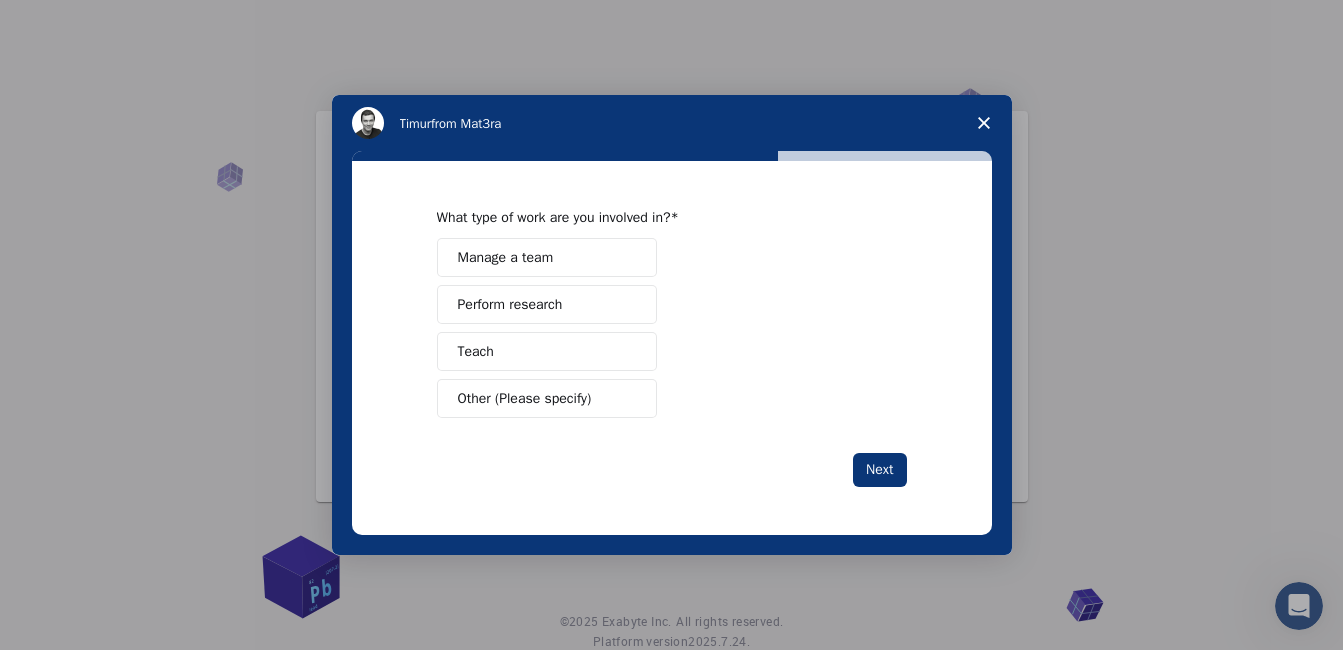 click on "Perform research" at bounding box center [547, 304] 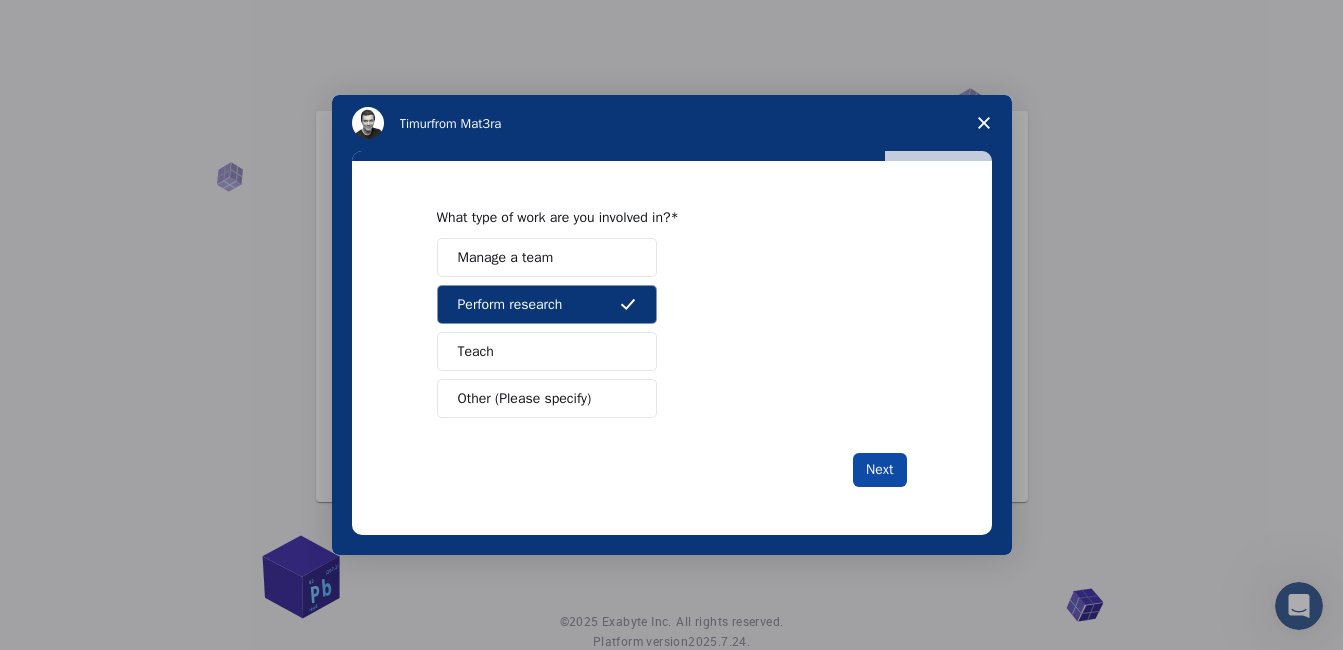 click on "Next" at bounding box center [879, 470] 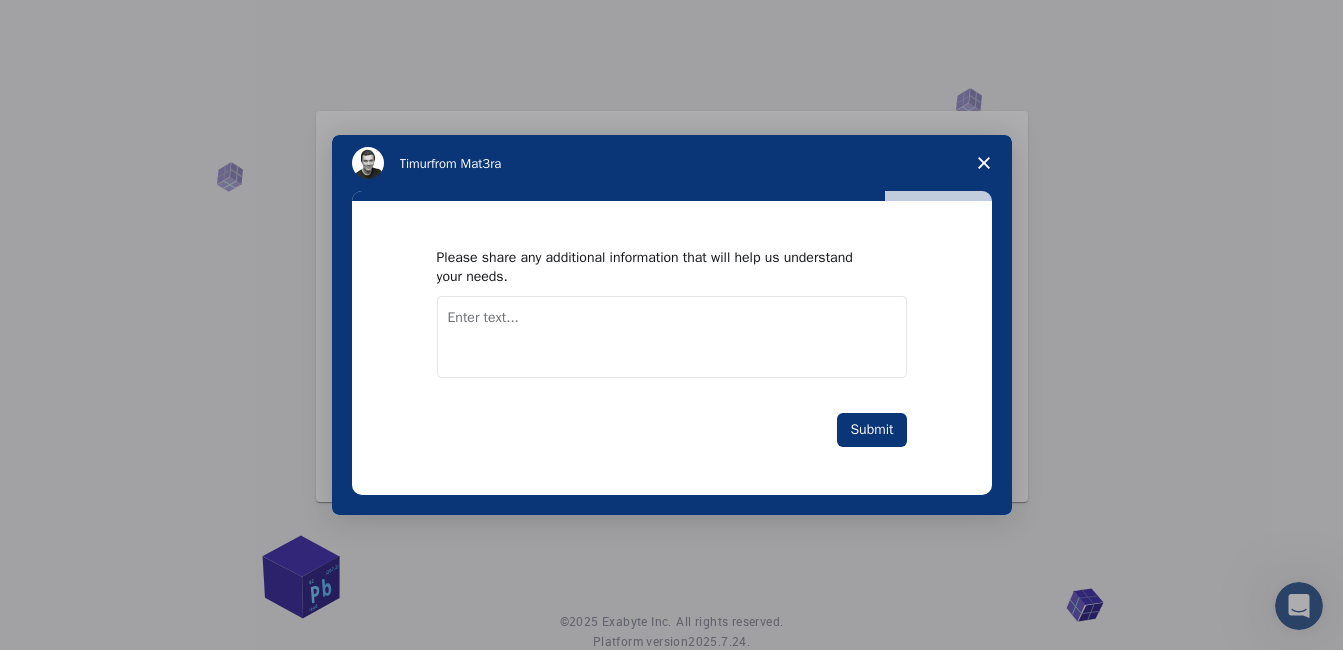 click at bounding box center (672, 337) 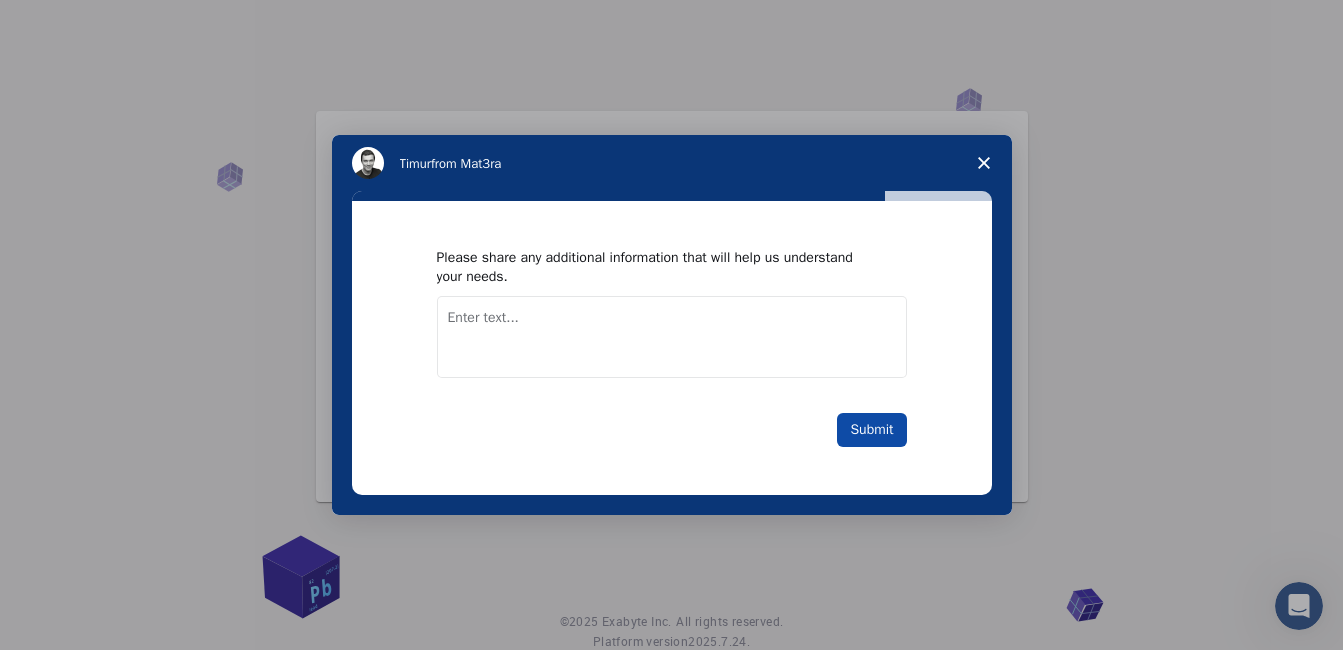 click on "Submit" at bounding box center (871, 430) 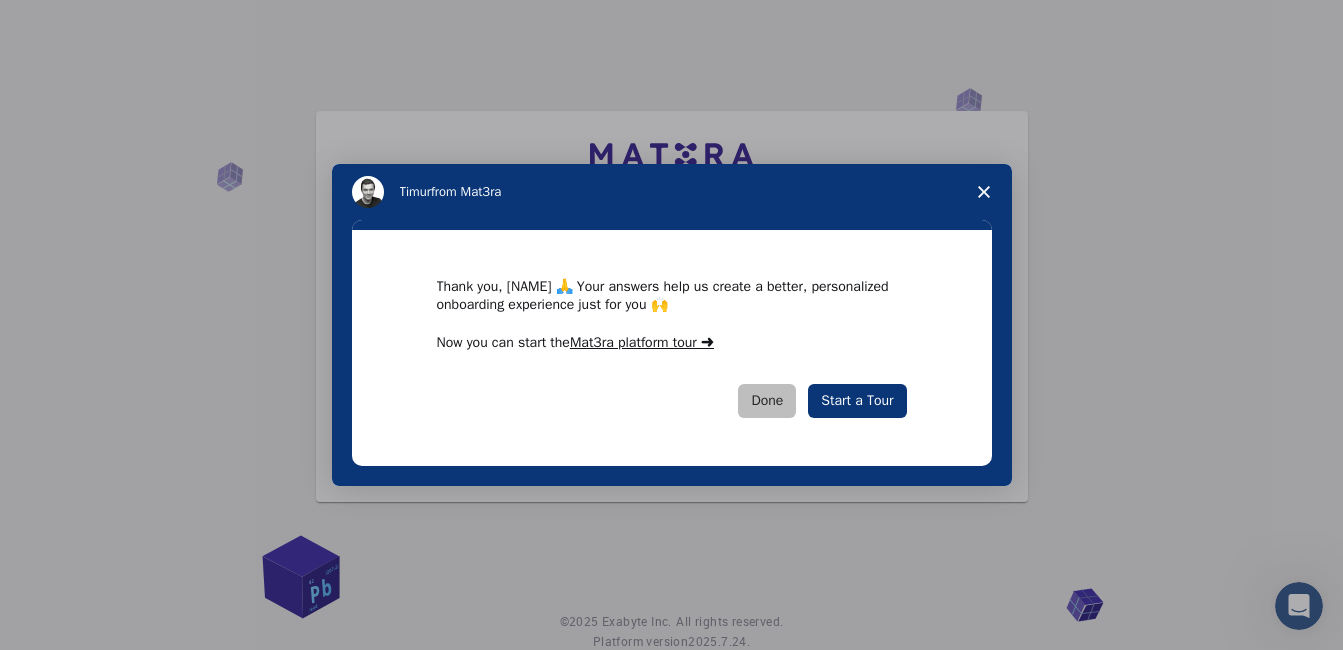 click on "Done" at bounding box center [767, 401] 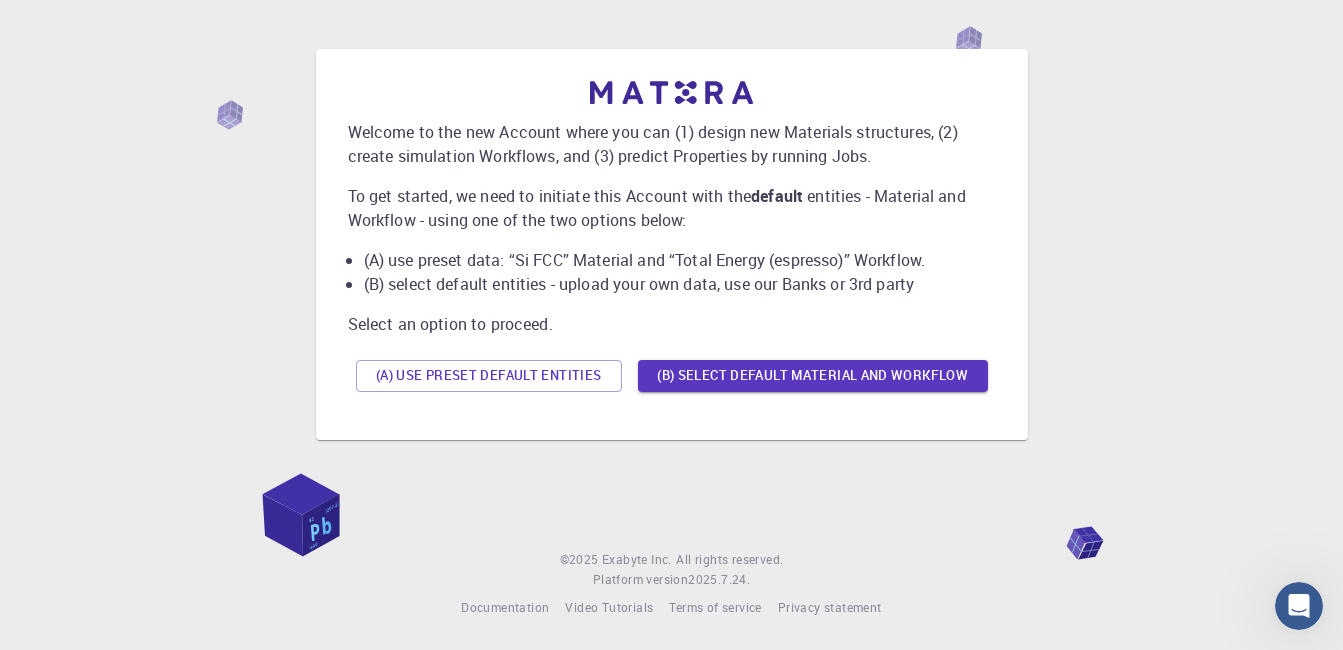 scroll, scrollTop: 0, scrollLeft: 0, axis: both 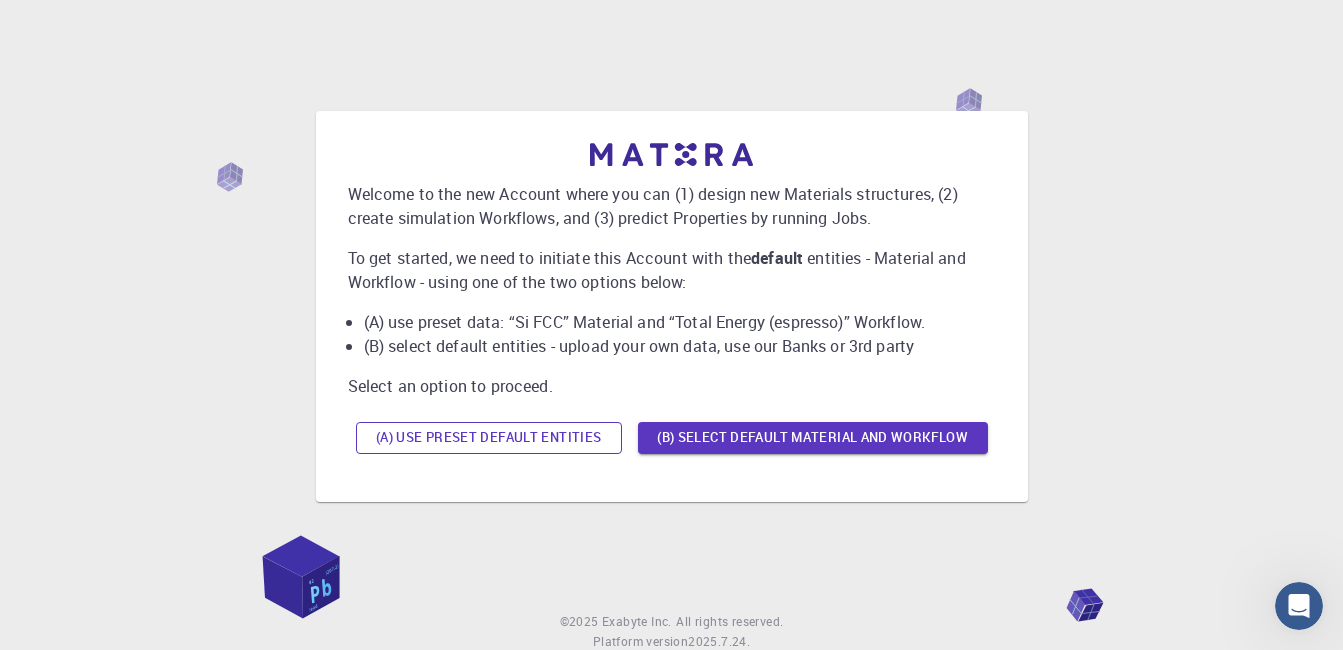 click on "(A) Use preset default entities" at bounding box center (489, 438) 